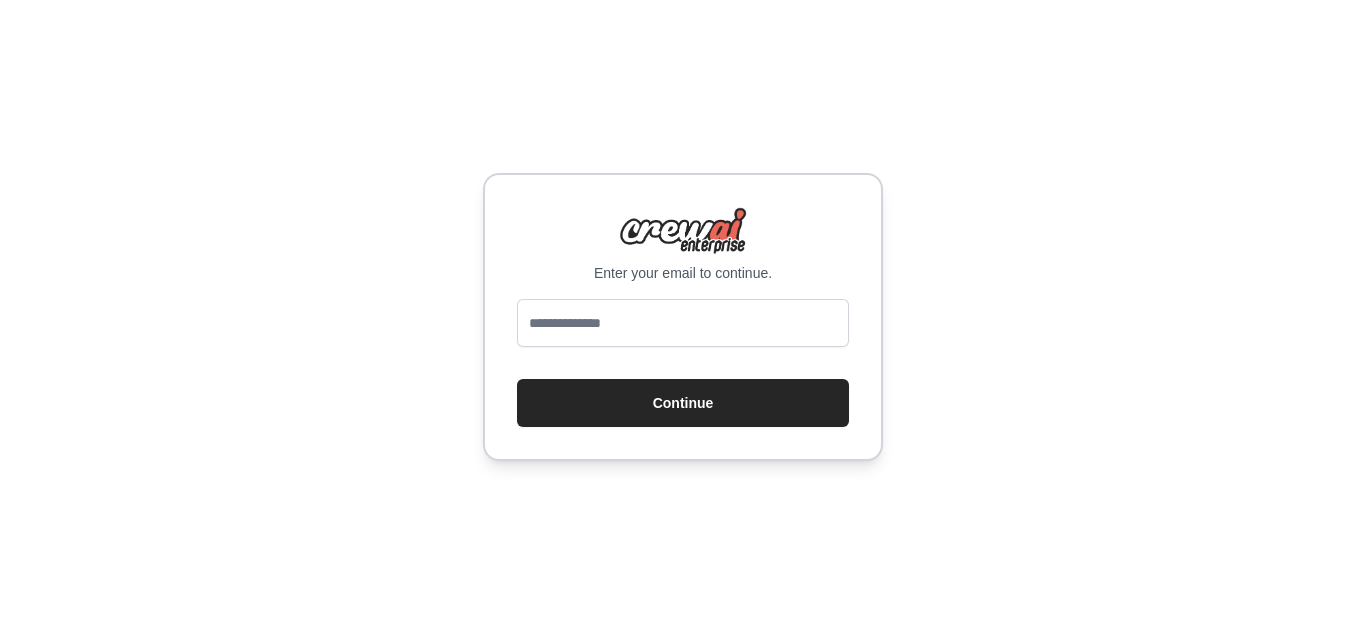 scroll, scrollTop: 0, scrollLeft: 0, axis: both 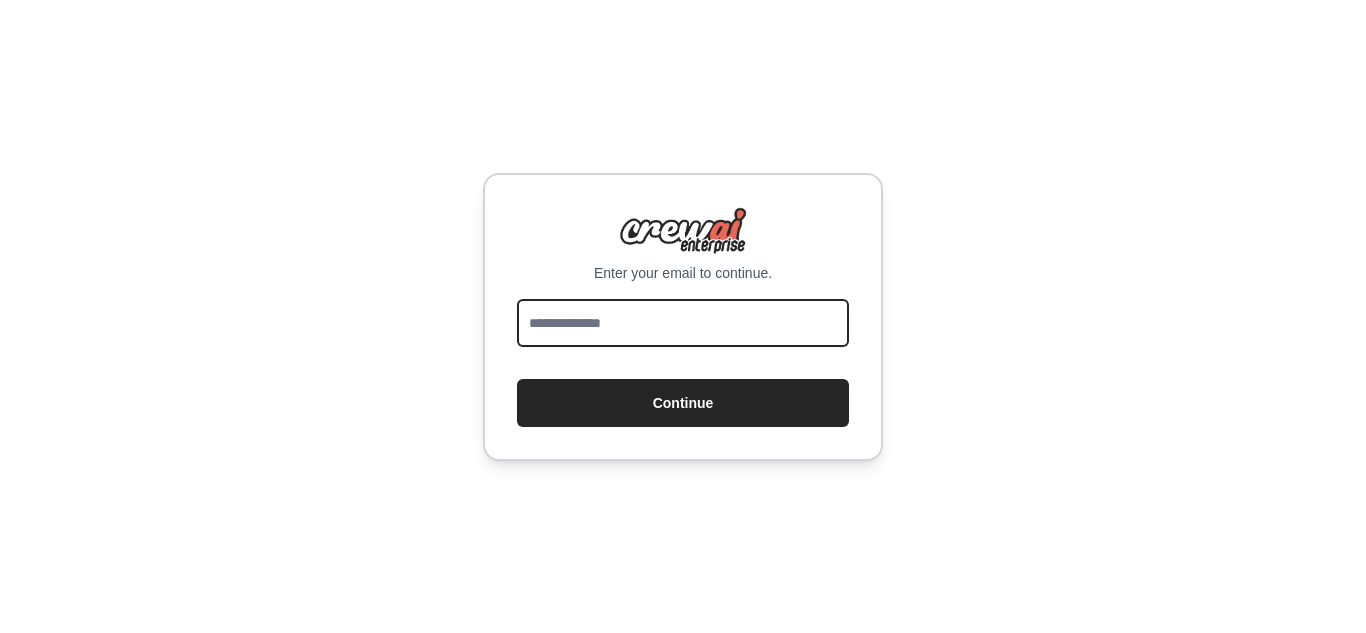 click at bounding box center [683, 323] 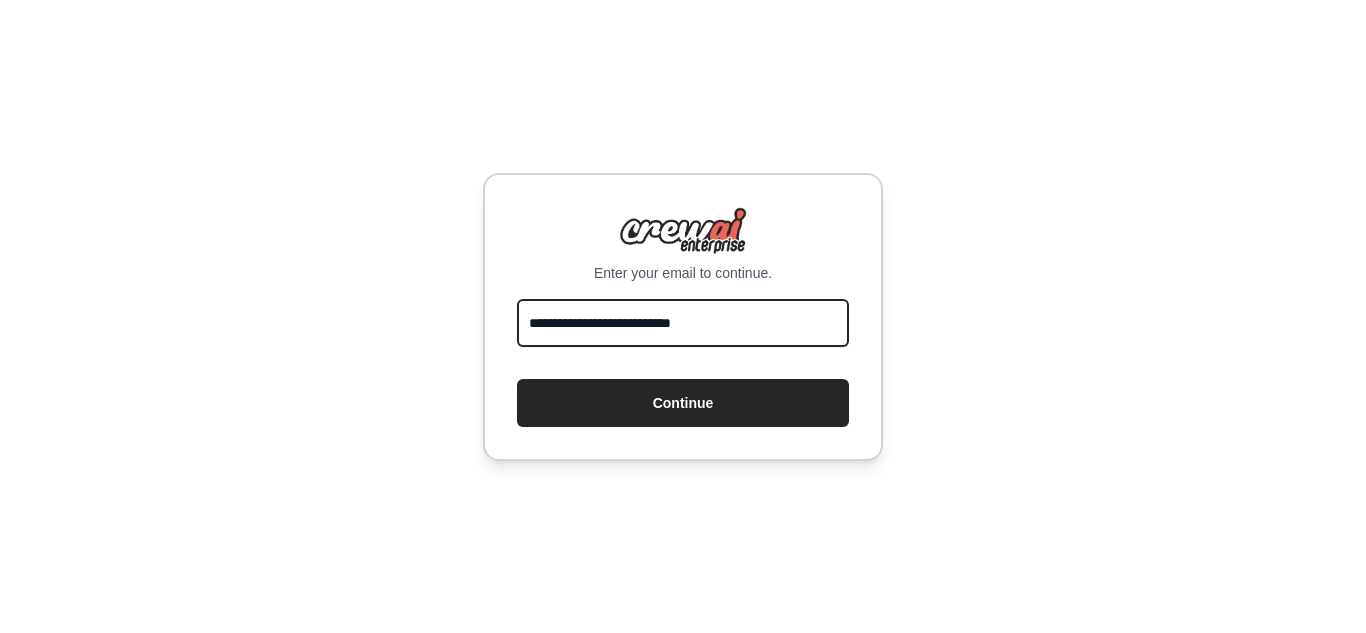 type on "**********" 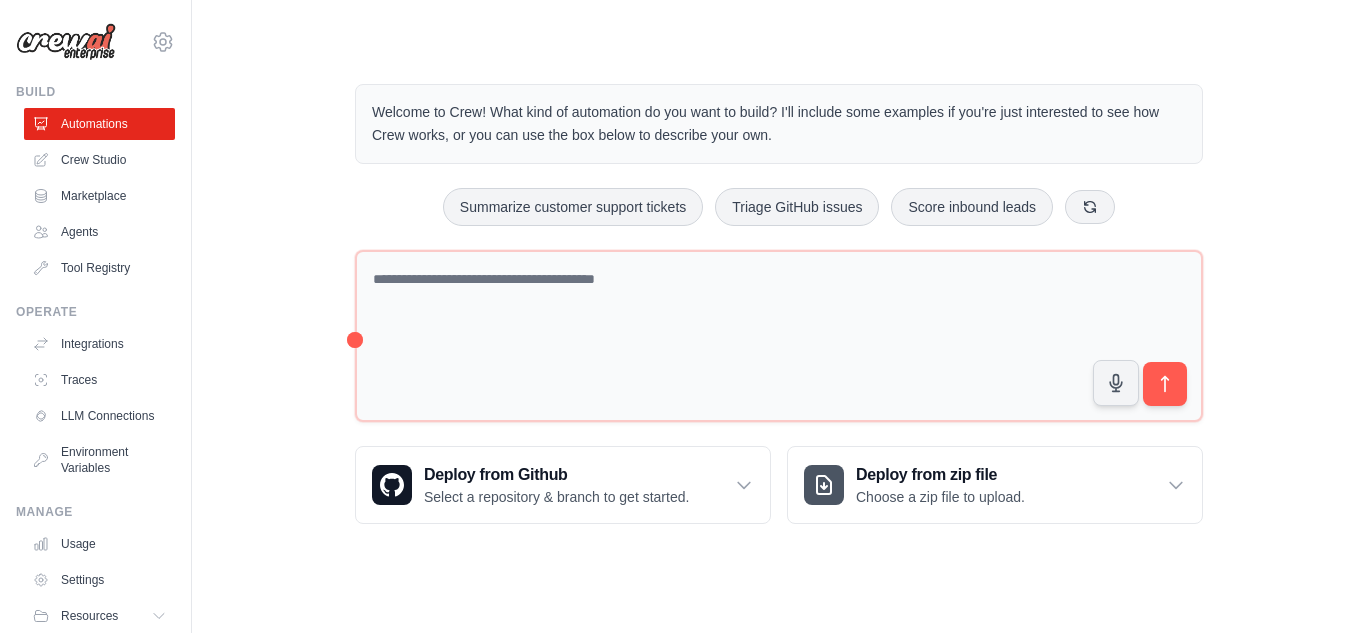 scroll, scrollTop: 0, scrollLeft: 0, axis: both 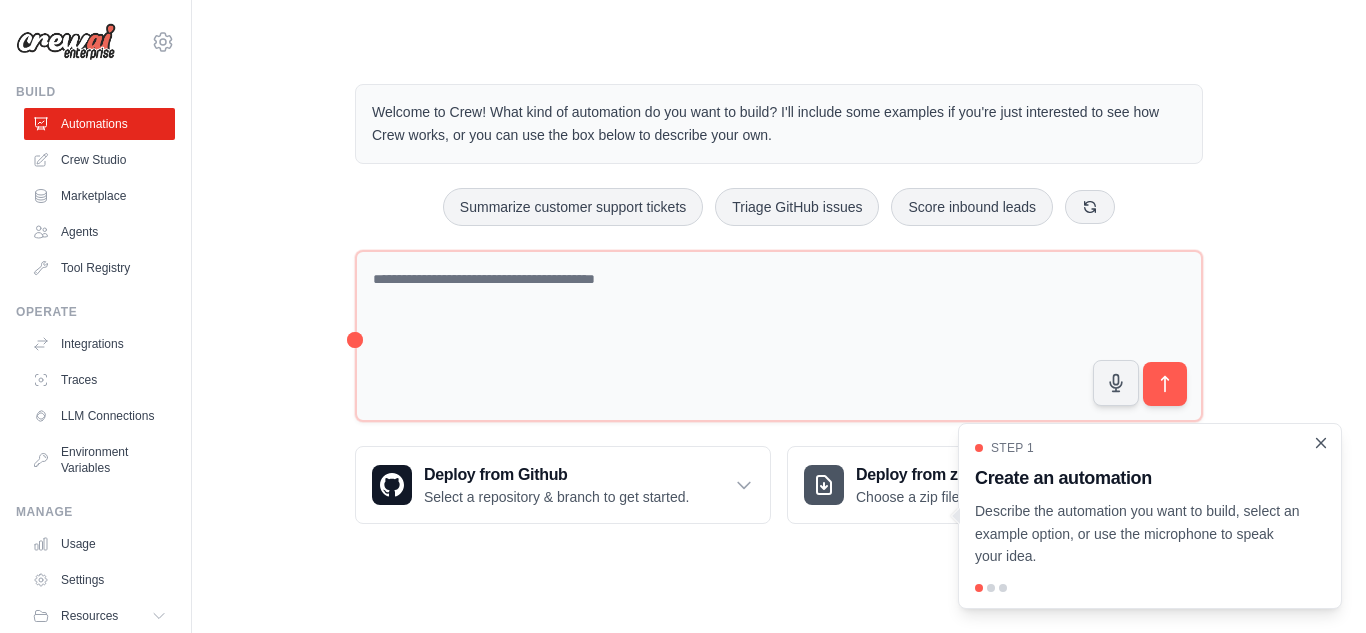 click 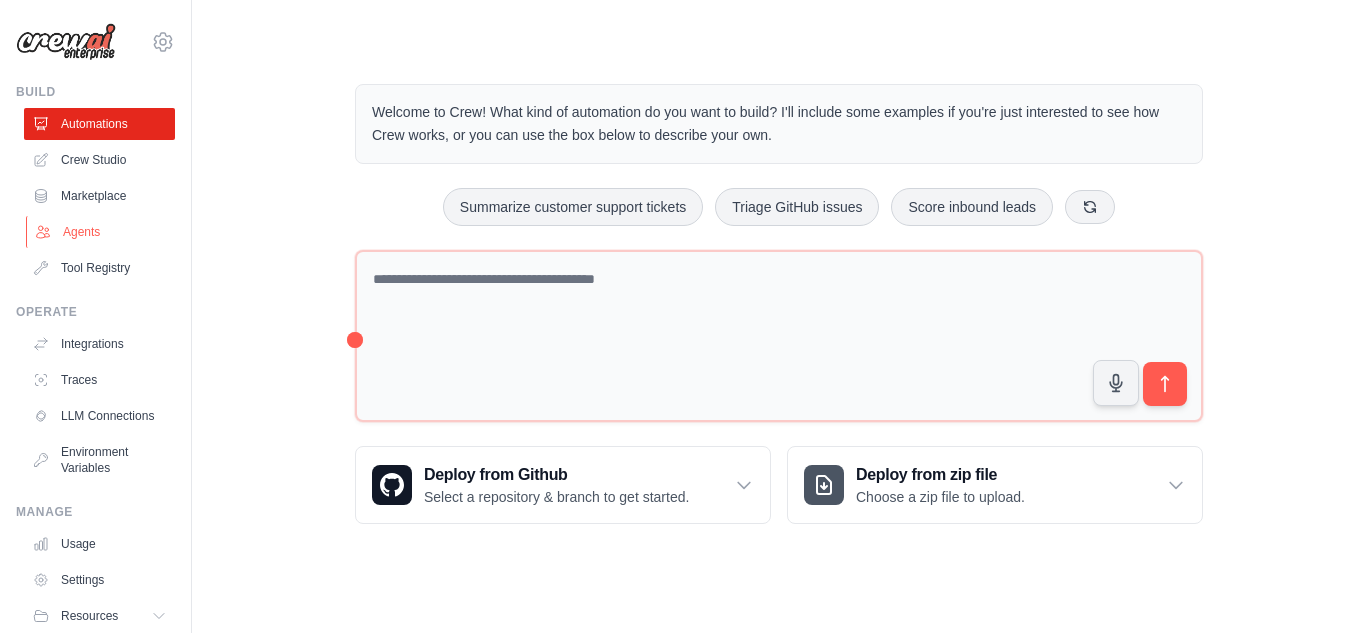 click on "Agents" at bounding box center (101, 232) 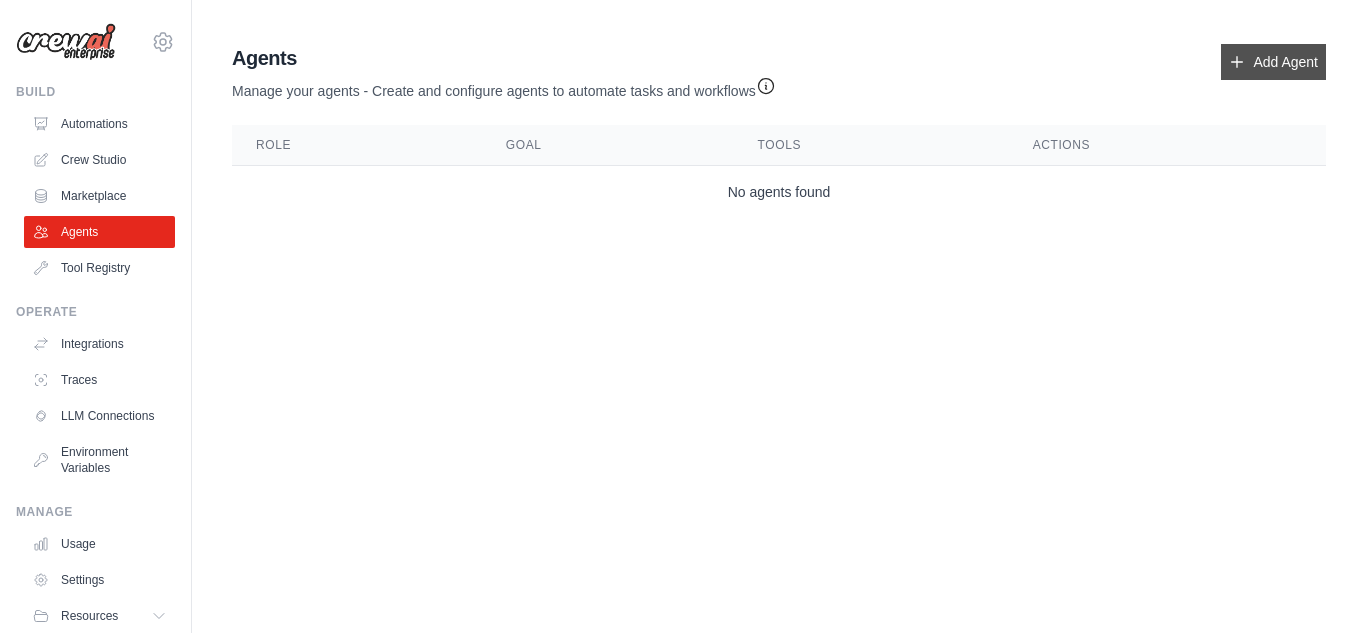 click on "Add Agent" at bounding box center (1273, 62) 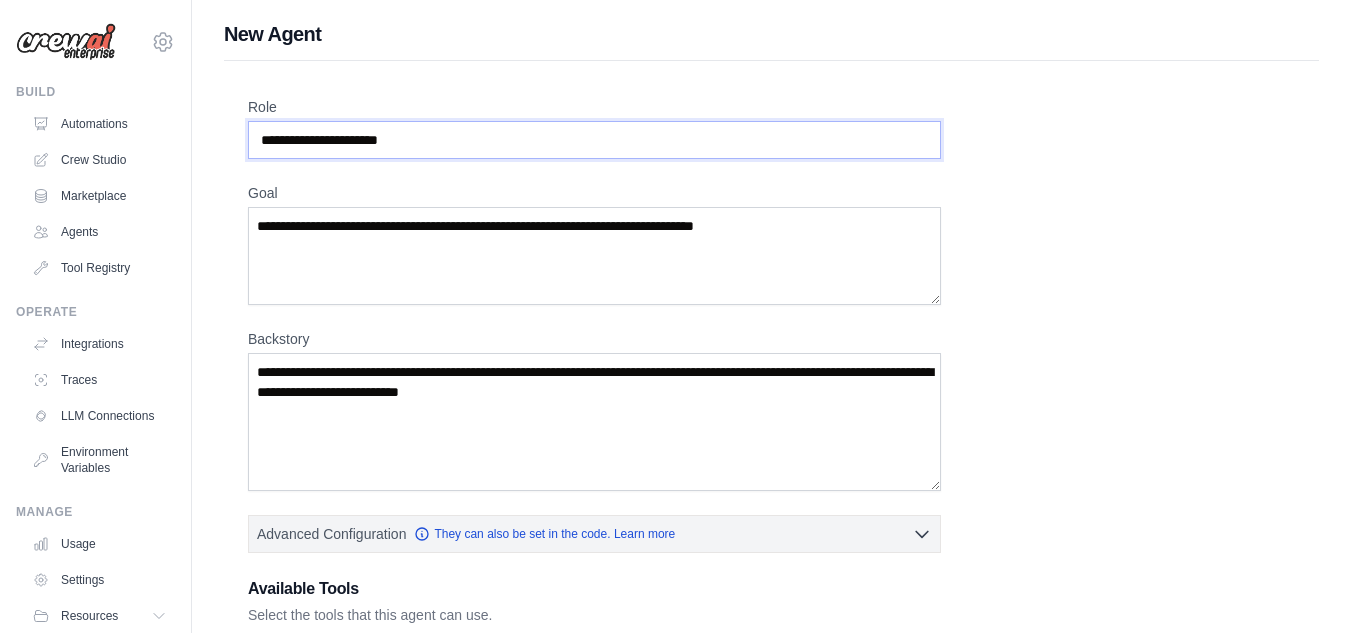 click on "Role" at bounding box center (594, 140) 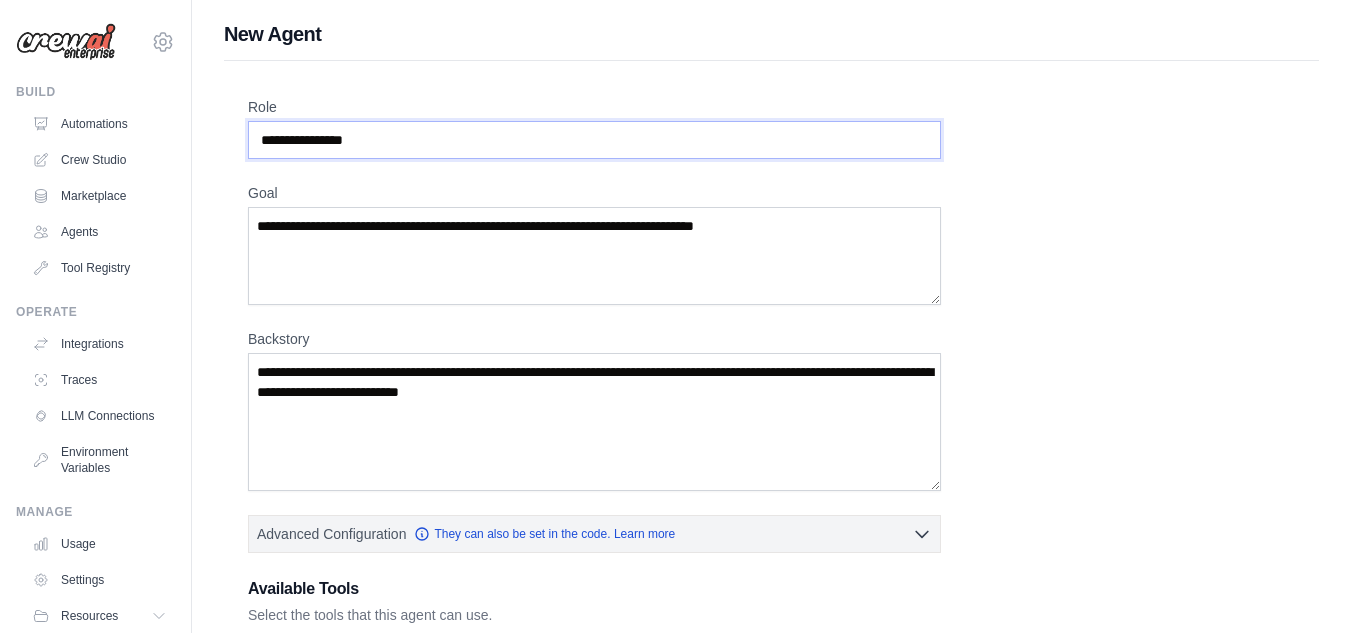 type on "**********" 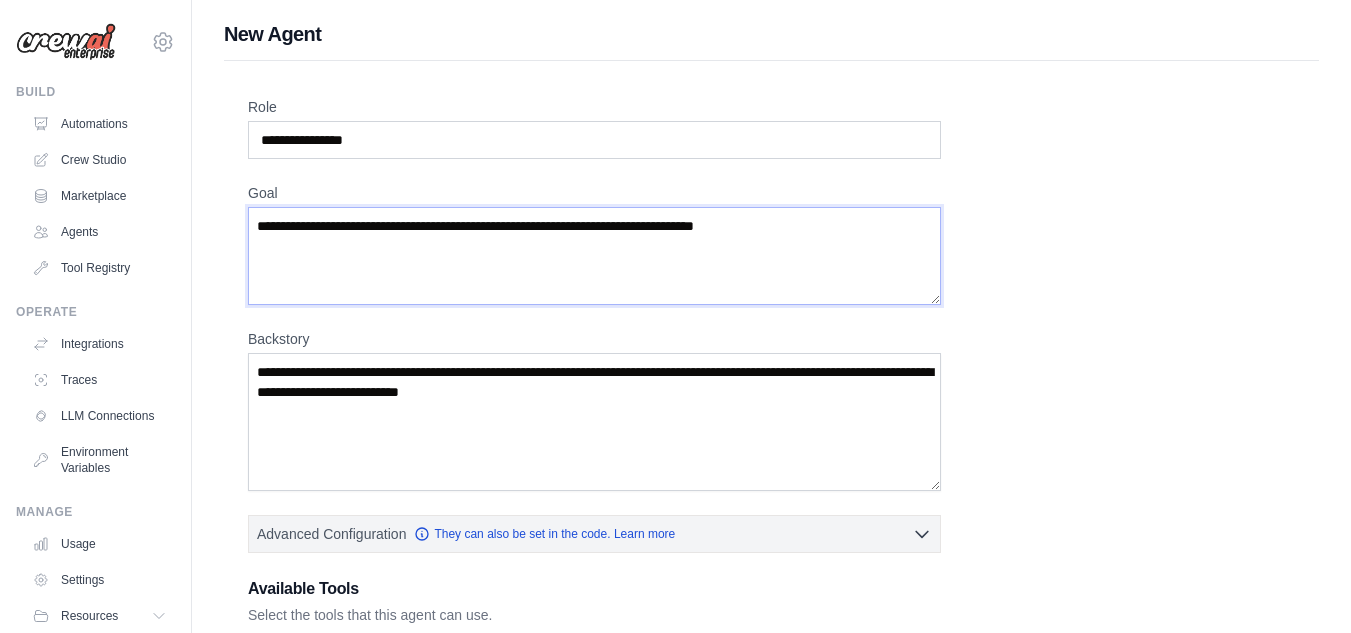 drag, startPoint x: 854, startPoint y: 245, endPoint x: 476, endPoint y: 263, distance: 378.4283 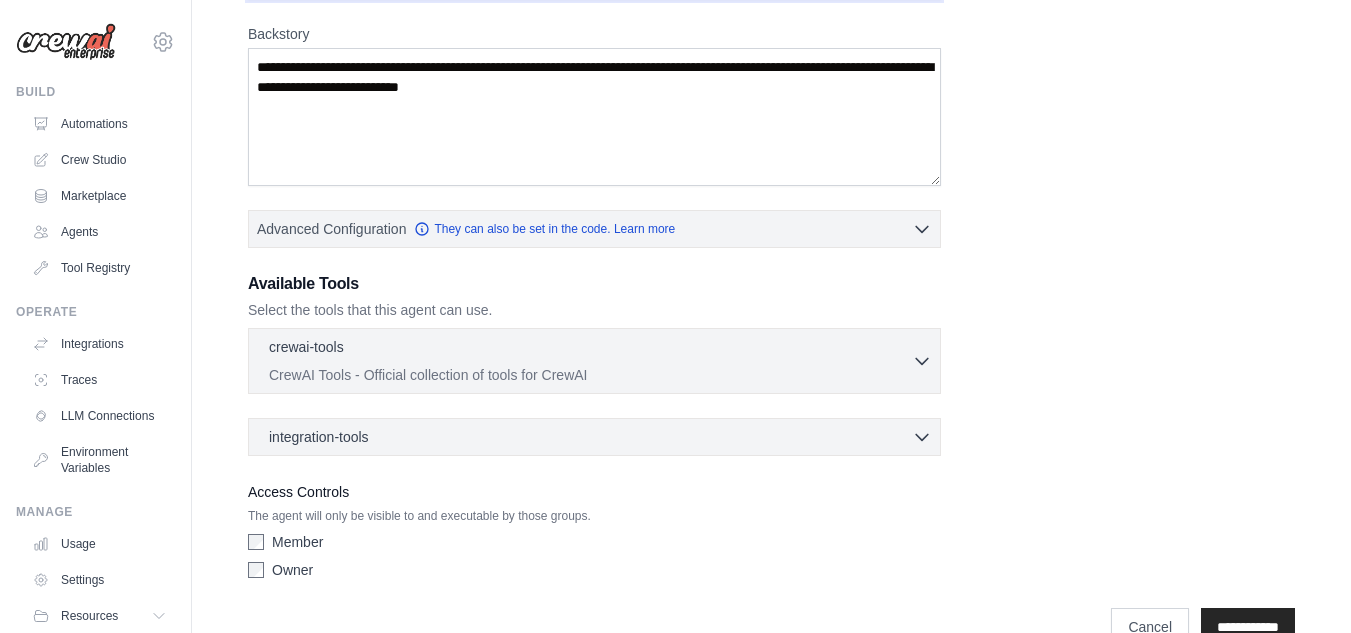 scroll, scrollTop: 350, scrollLeft: 0, axis: vertical 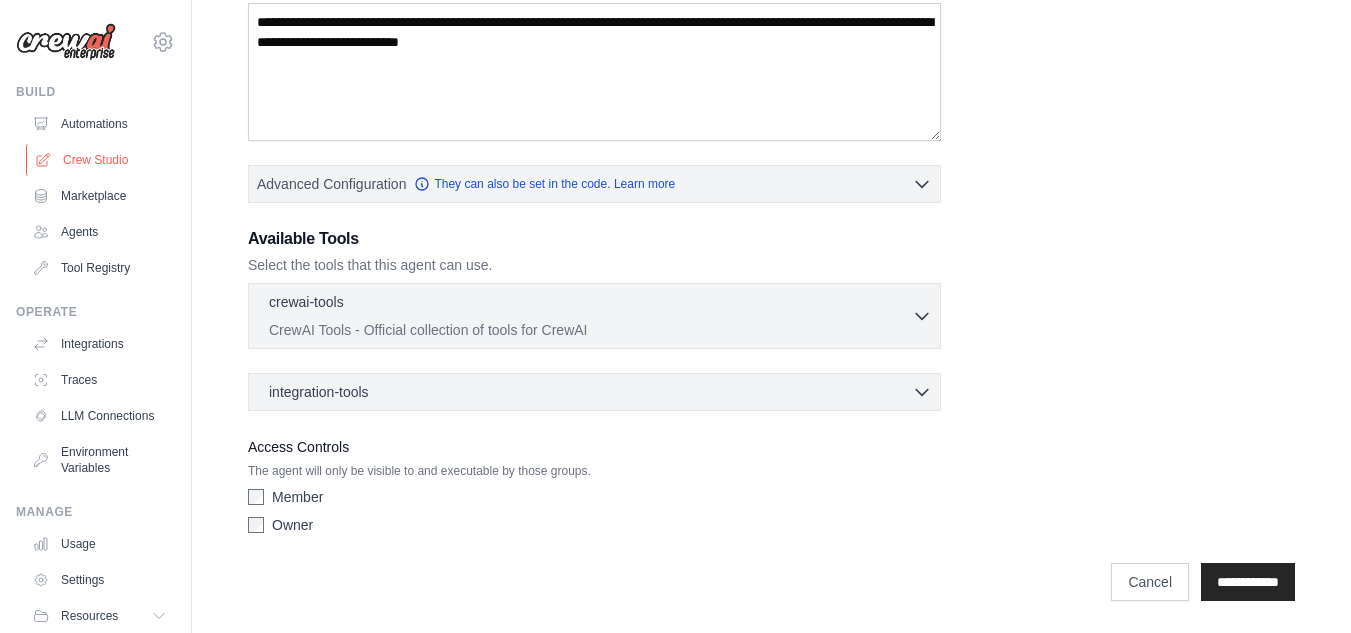 click on "Crew Studio" at bounding box center (101, 160) 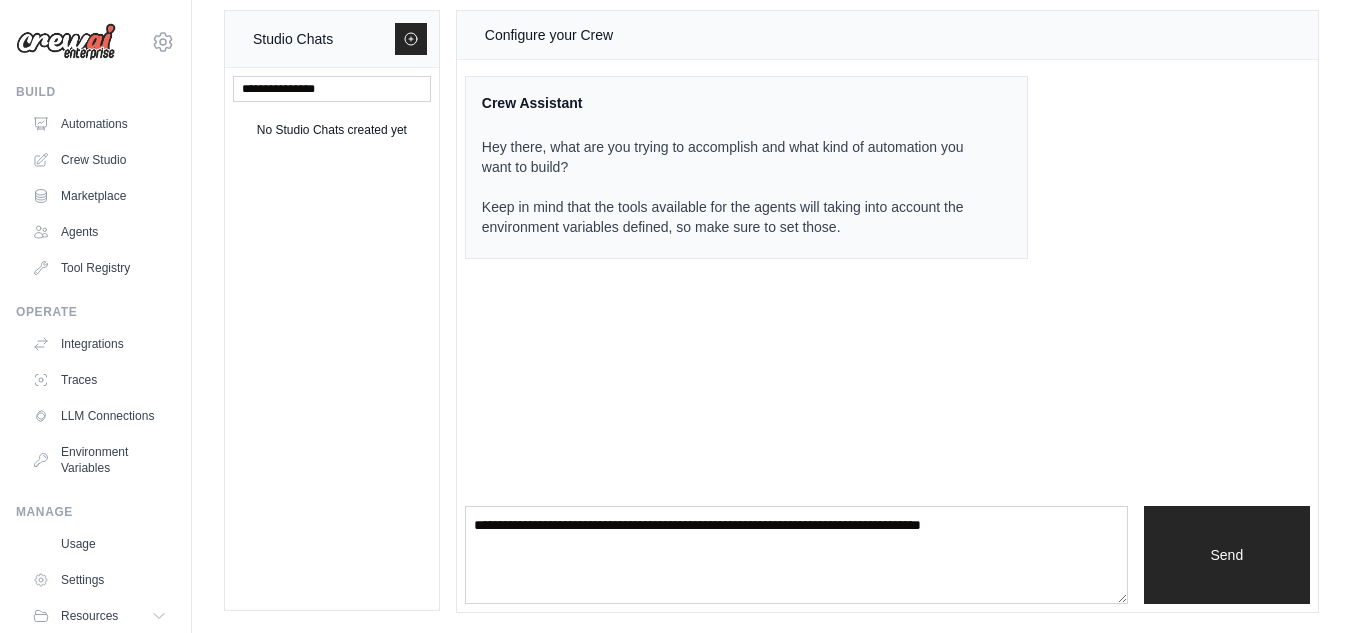 scroll, scrollTop: 0, scrollLeft: 0, axis: both 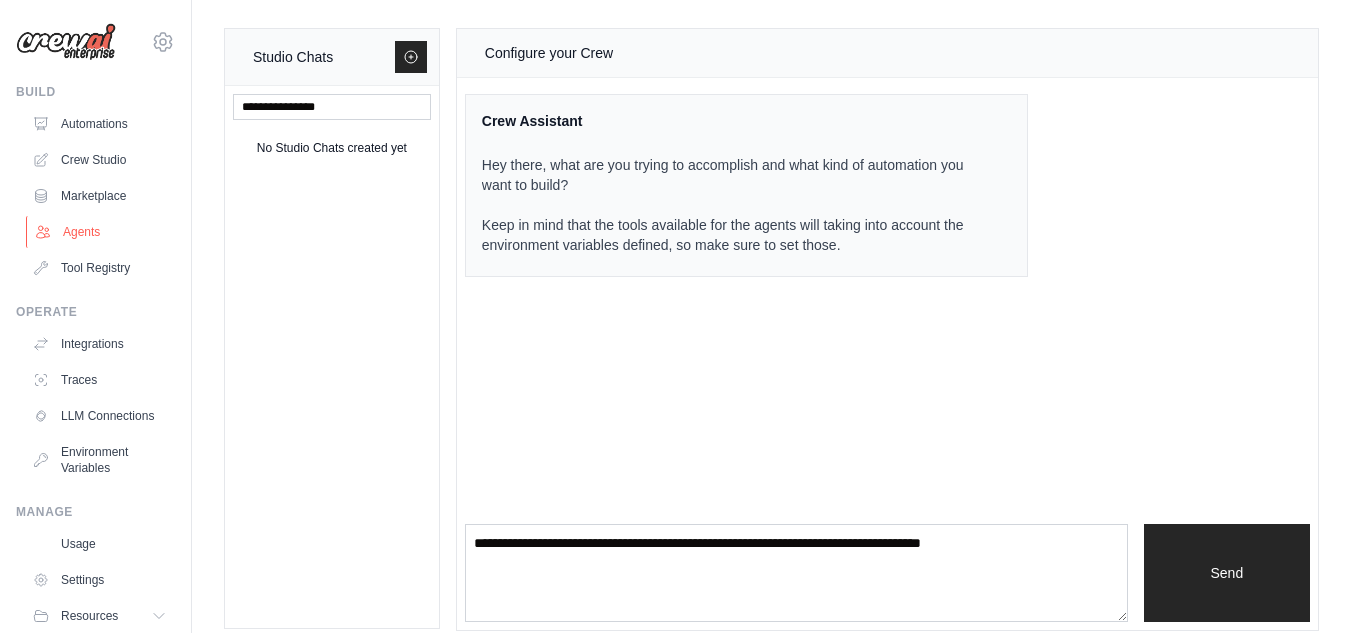 click on "Agents" at bounding box center (101, 232) 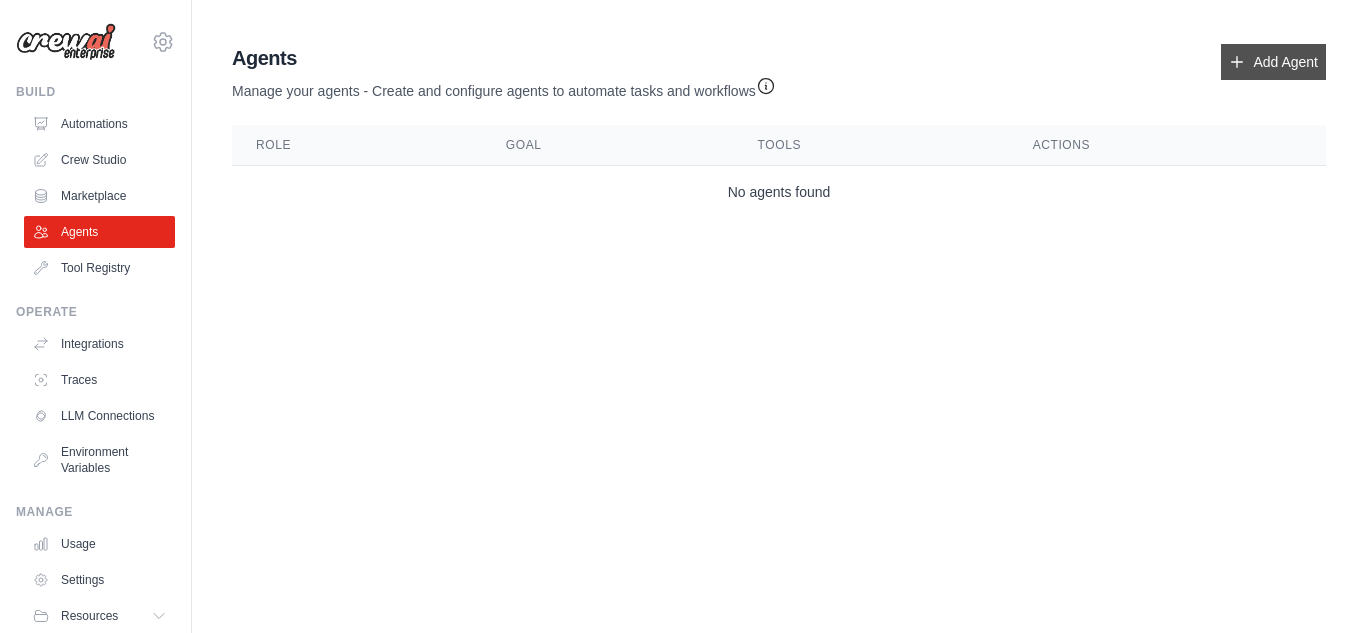 click on "Add Agent" at bounding box center [1273, 62] 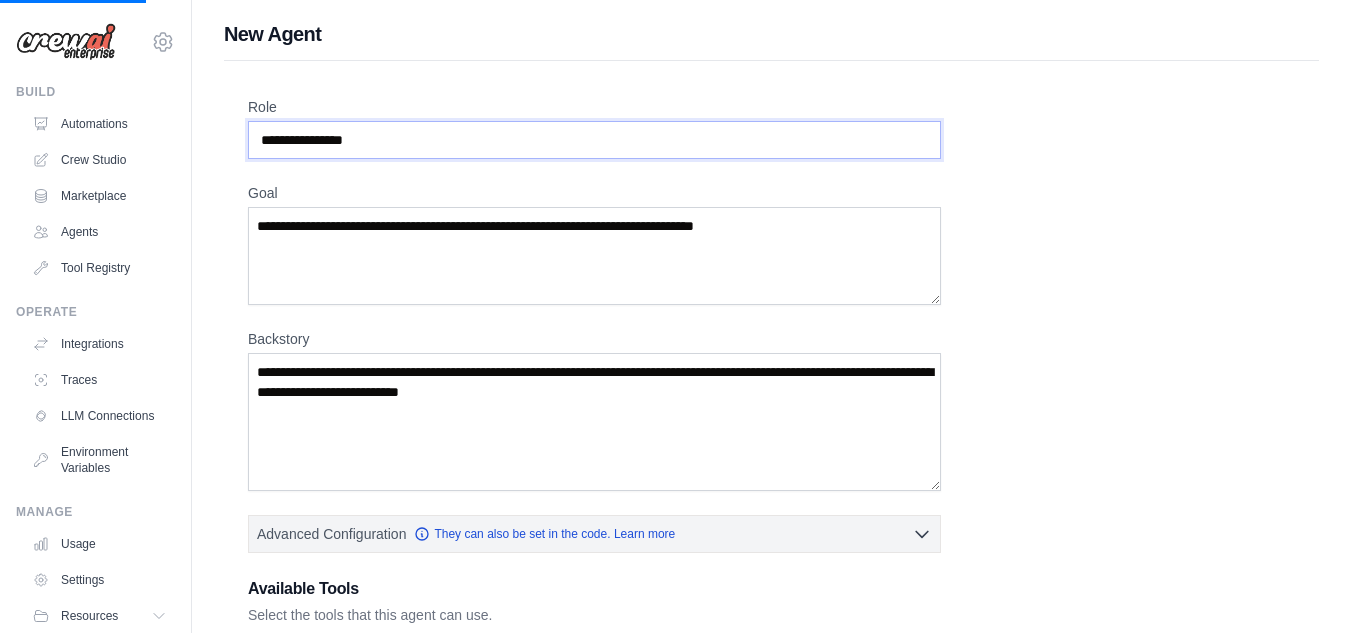 click on "**********" at bounding box center [594, 140] 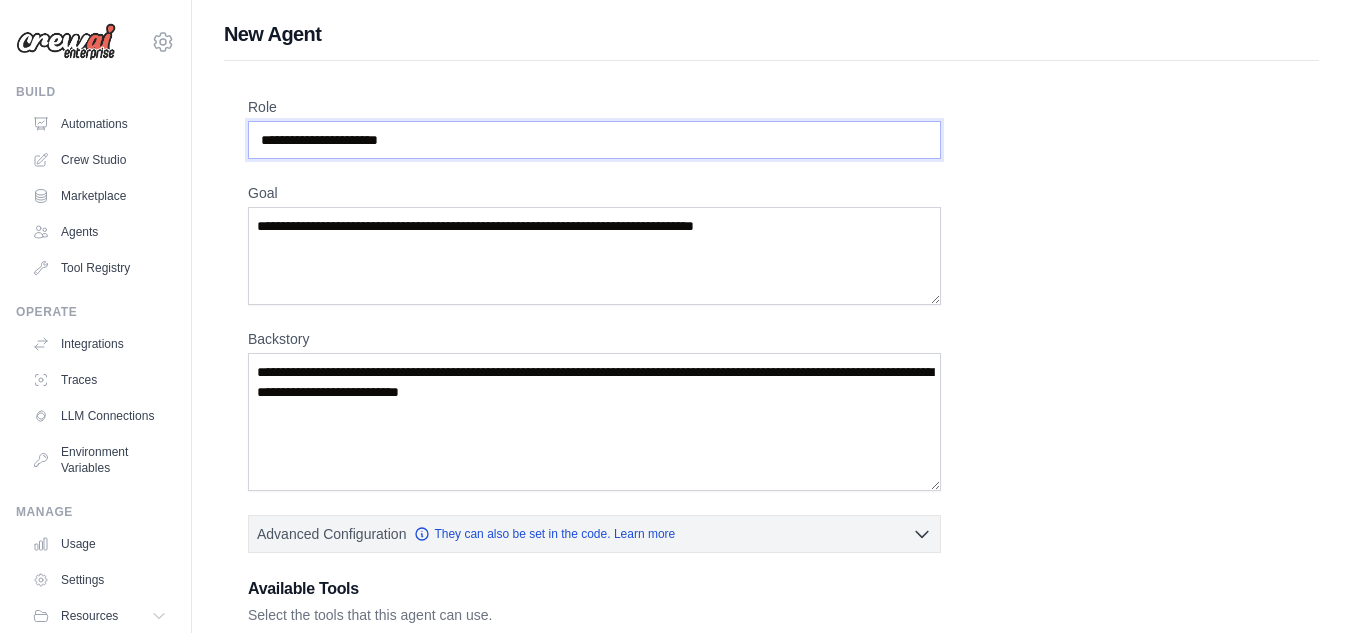 click on "Role" at bounding box center (594, 140) 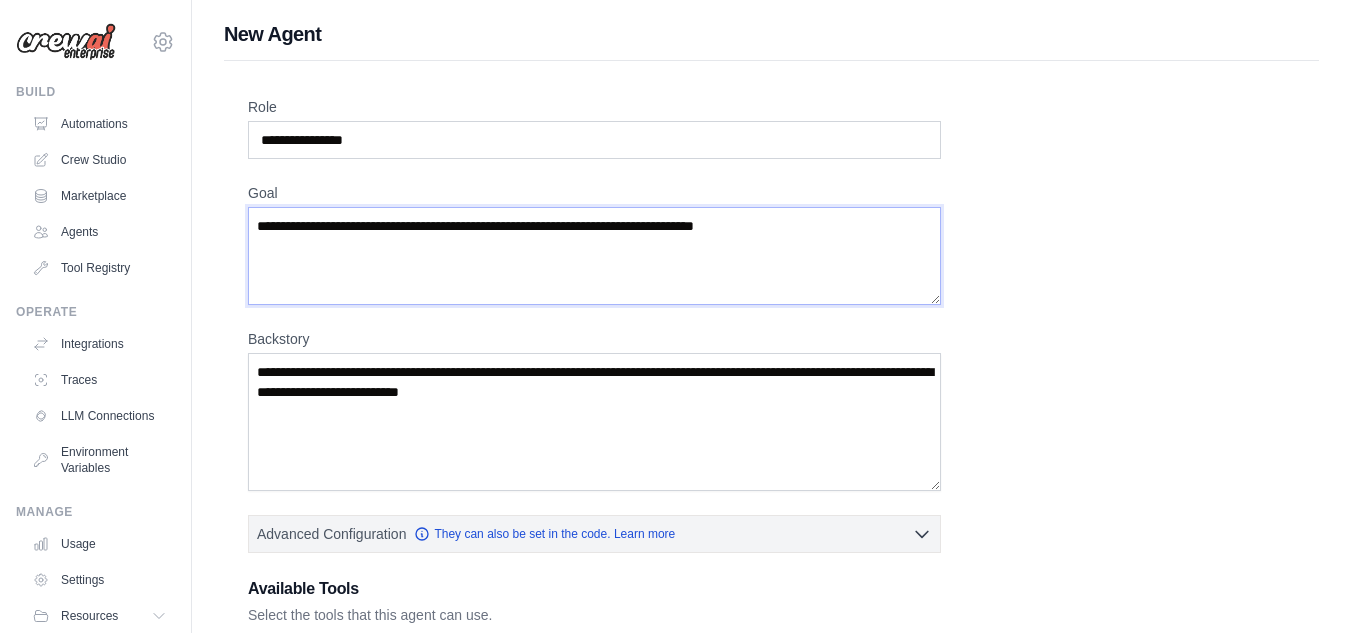 click on "Goal" at bounding box center (594, 256) 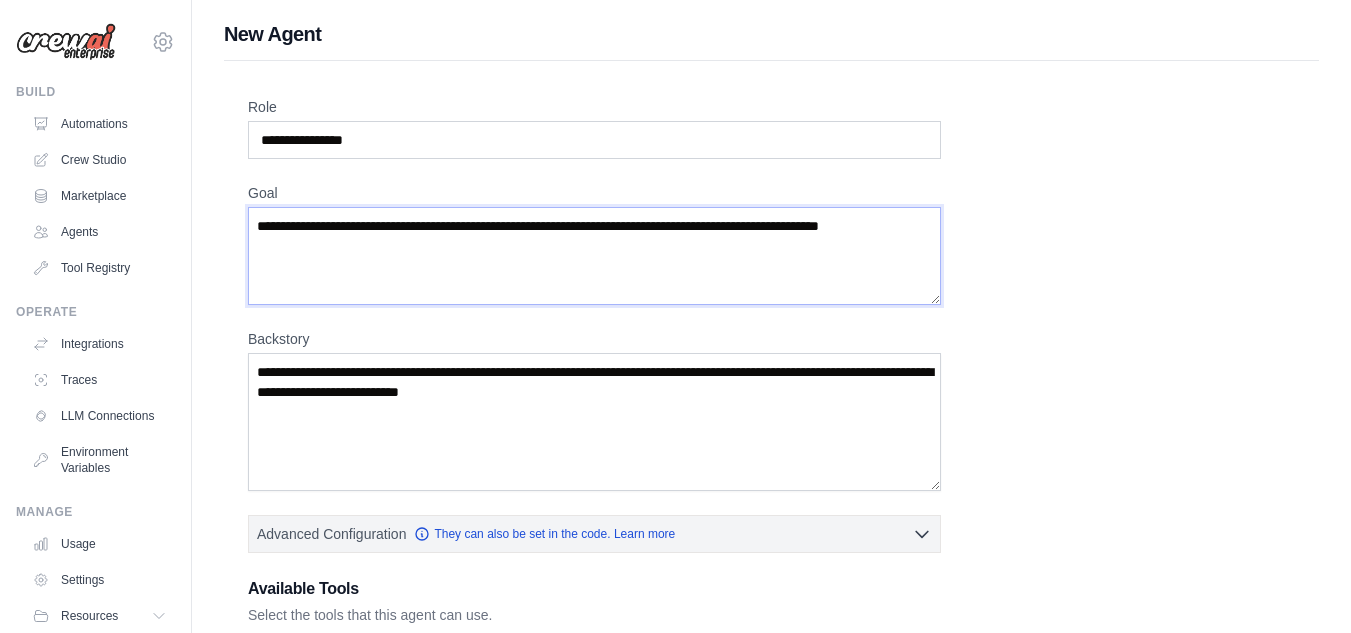 type on "**********" 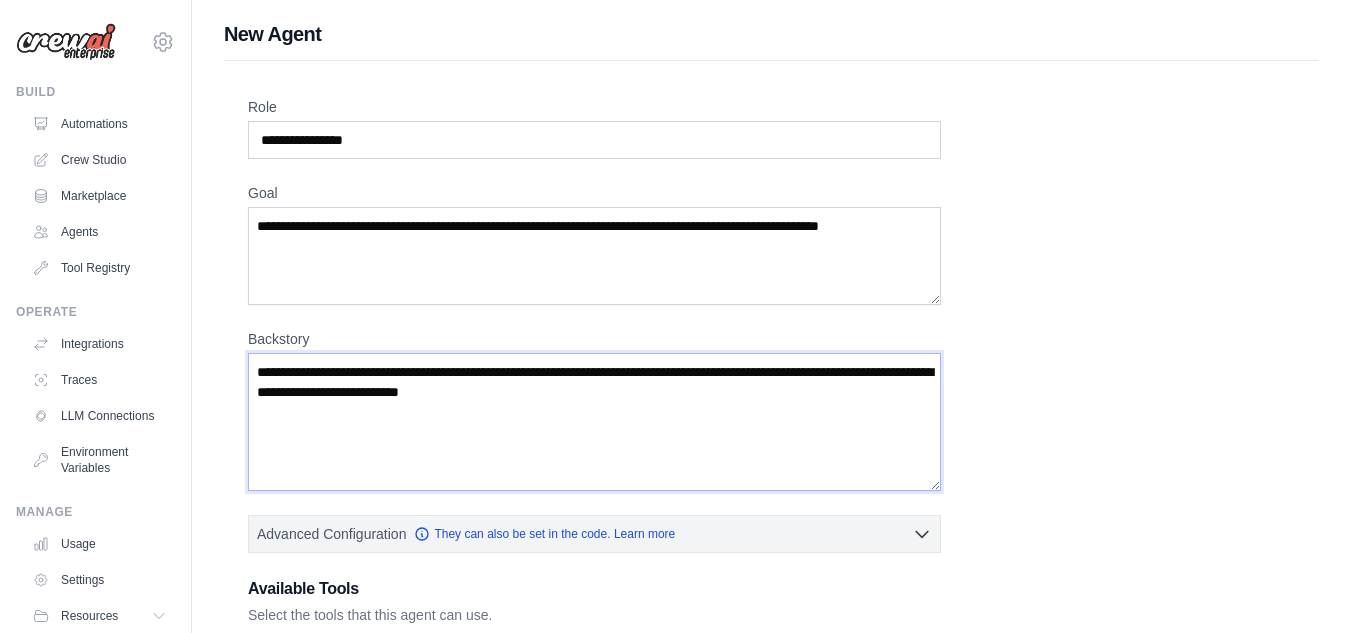 click on "Backstory" at bounding box center (594, 422) 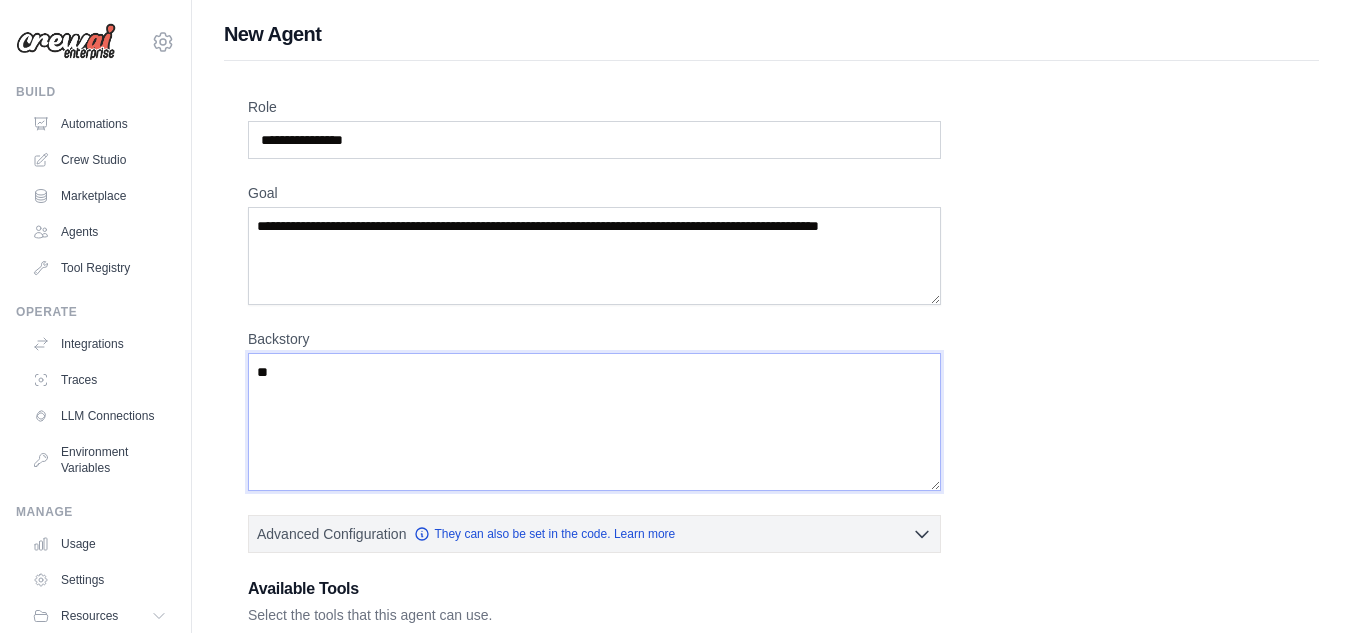 type on "*" 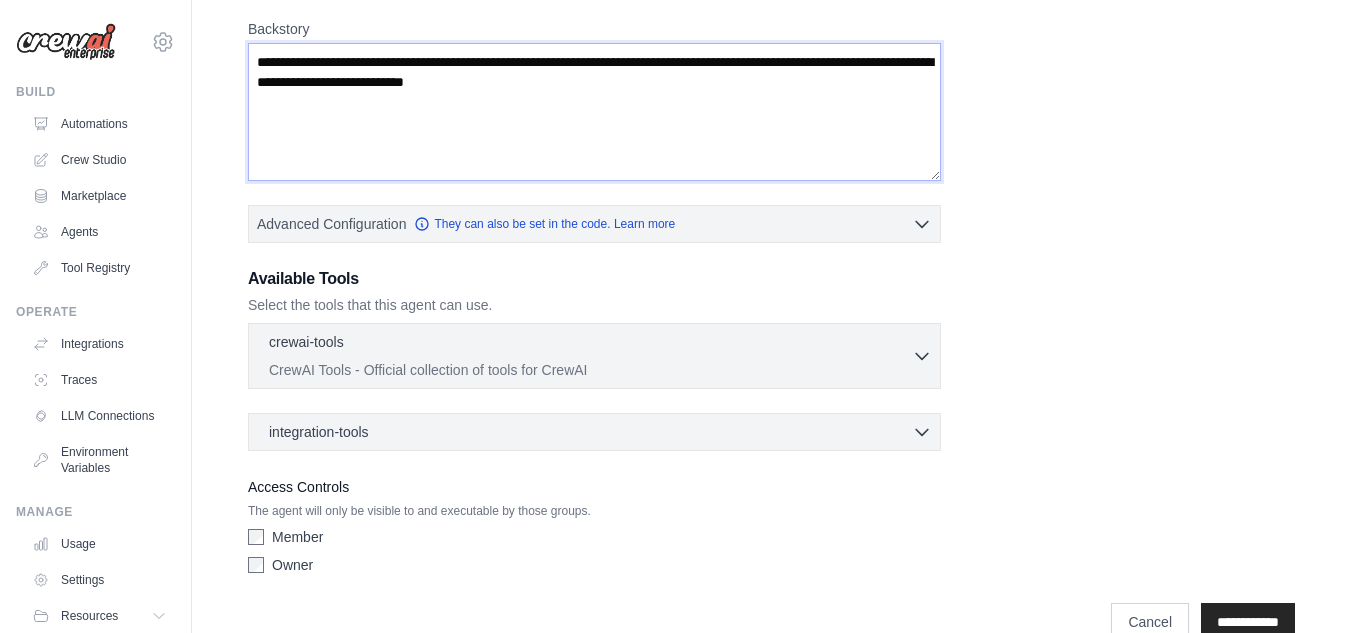 scroll, scrollTop: 313, scrollLeft: 0, axis: vertical 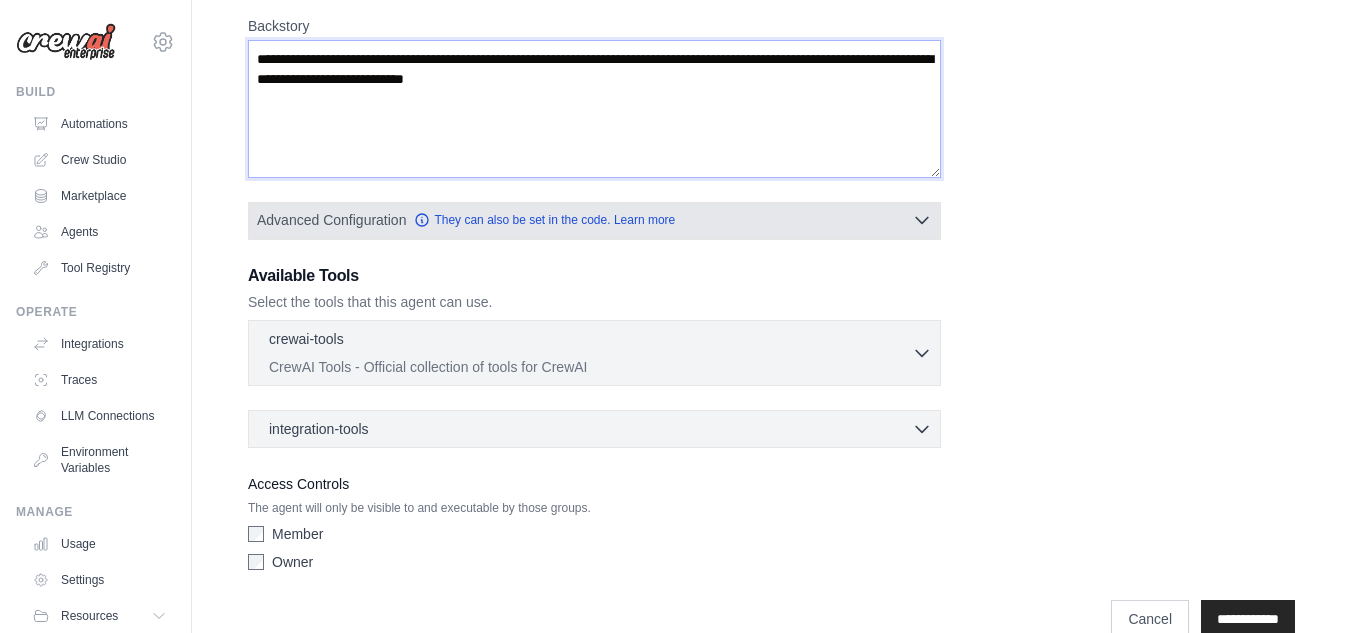 type on "**********" 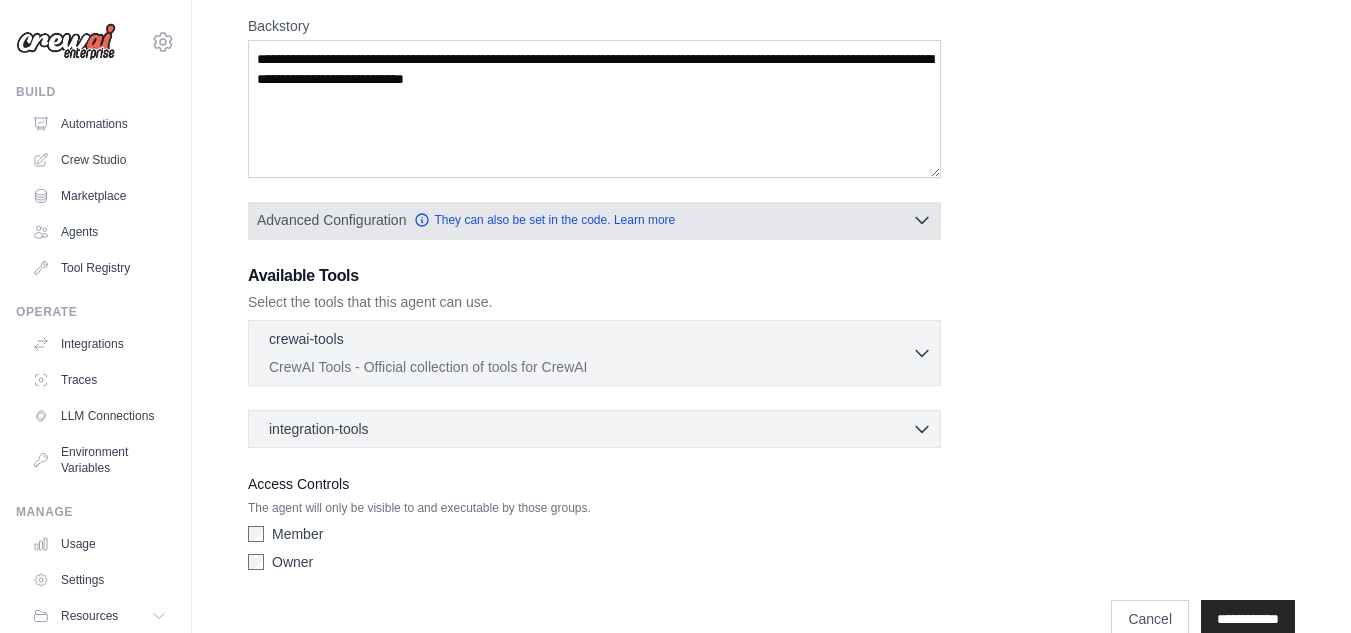 click 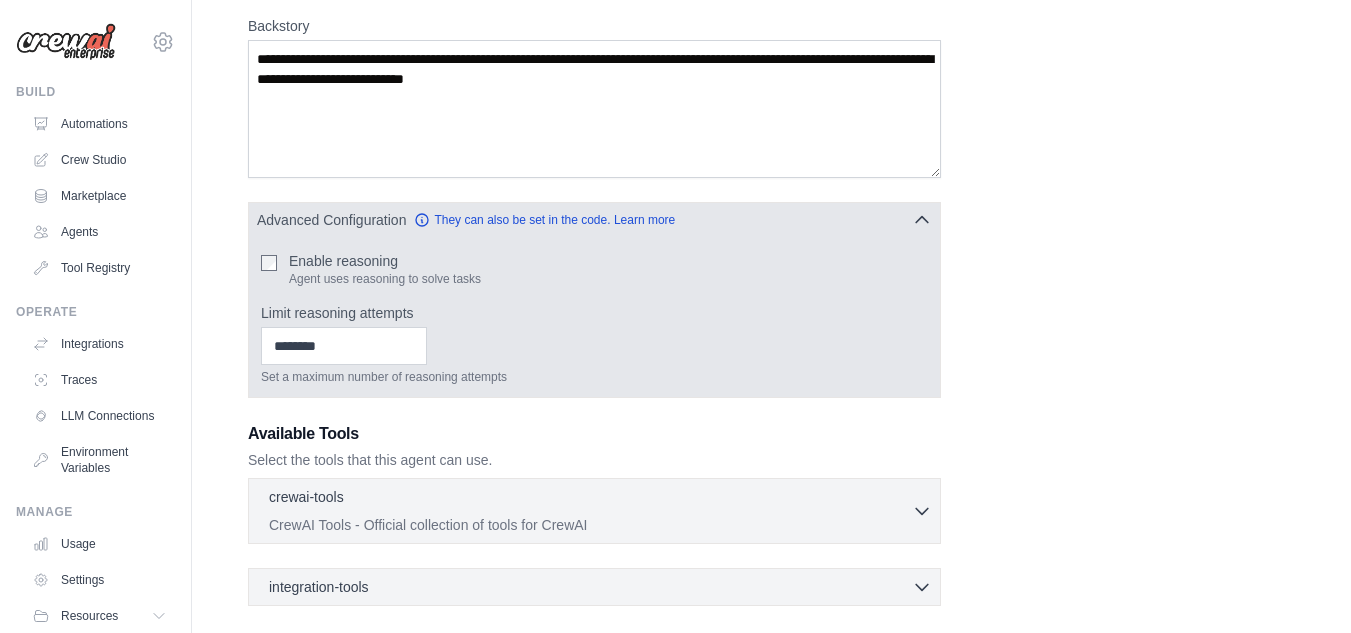 click 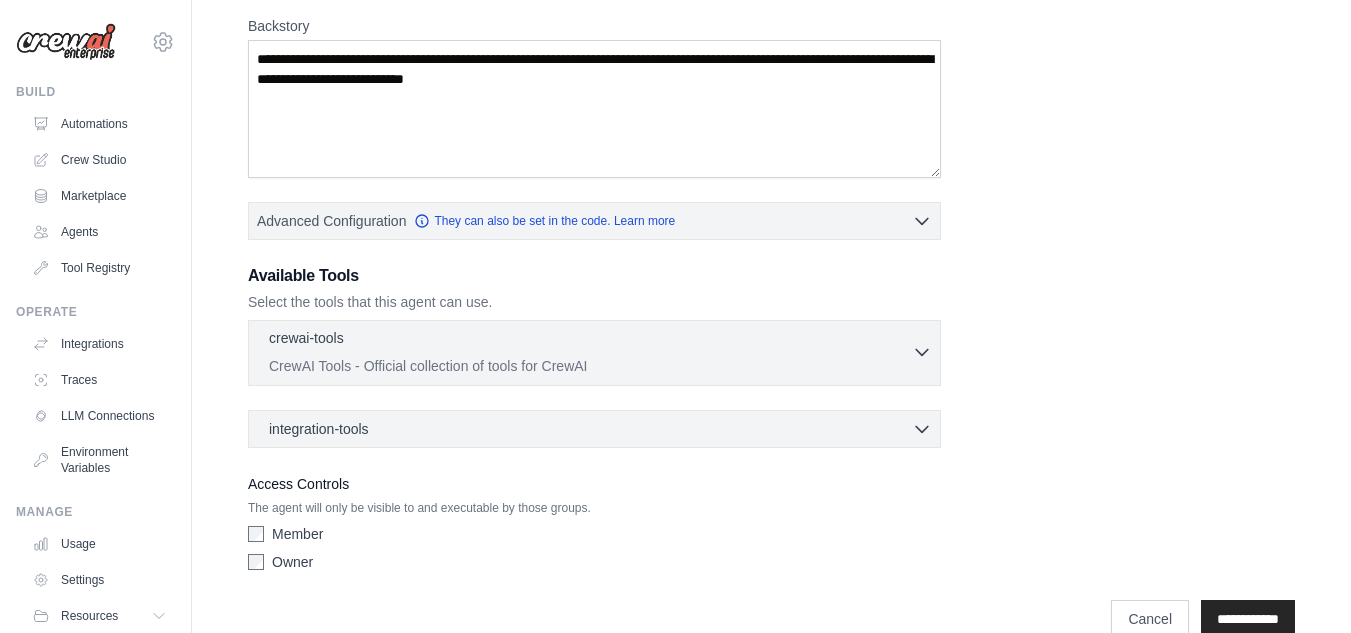 click 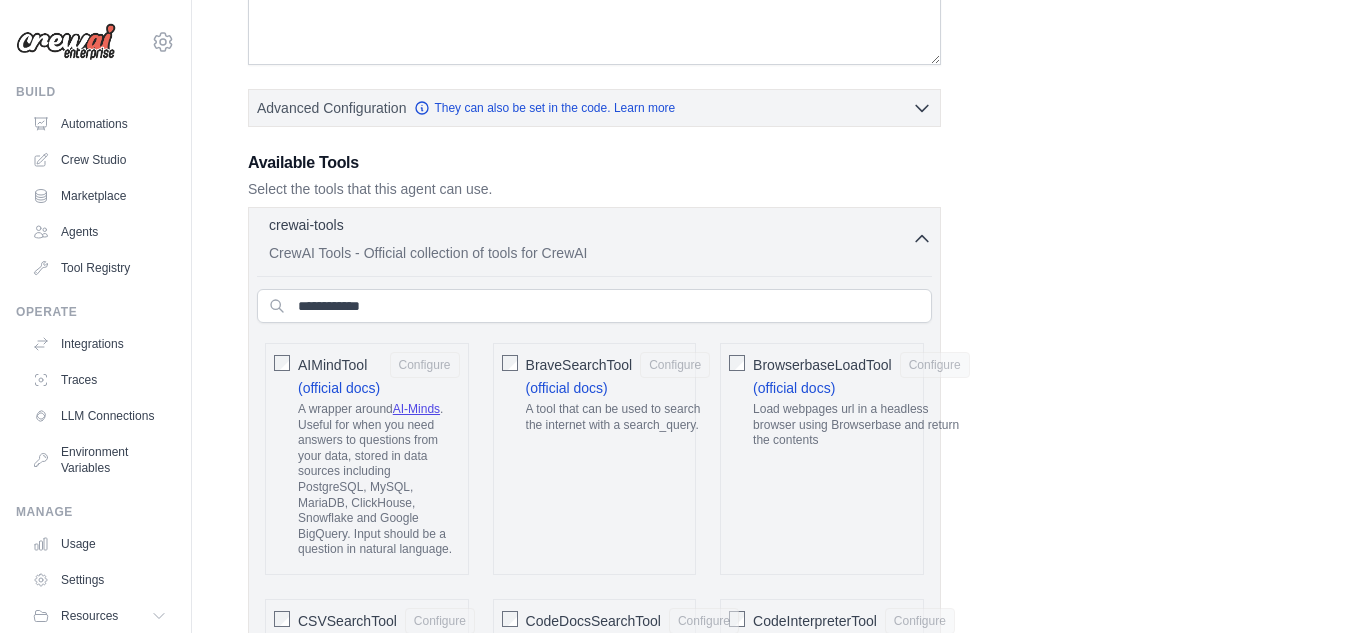 scroll, scrollTop: 429, scrollLeft: 0, axis: vertical 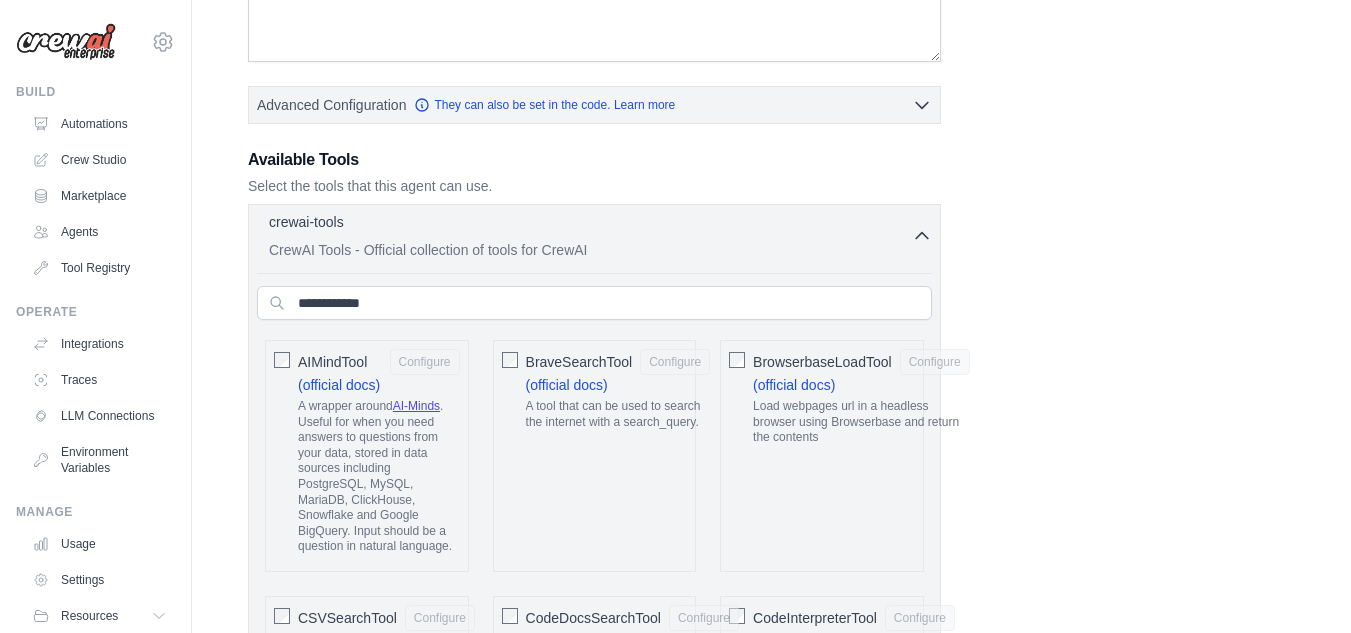 click 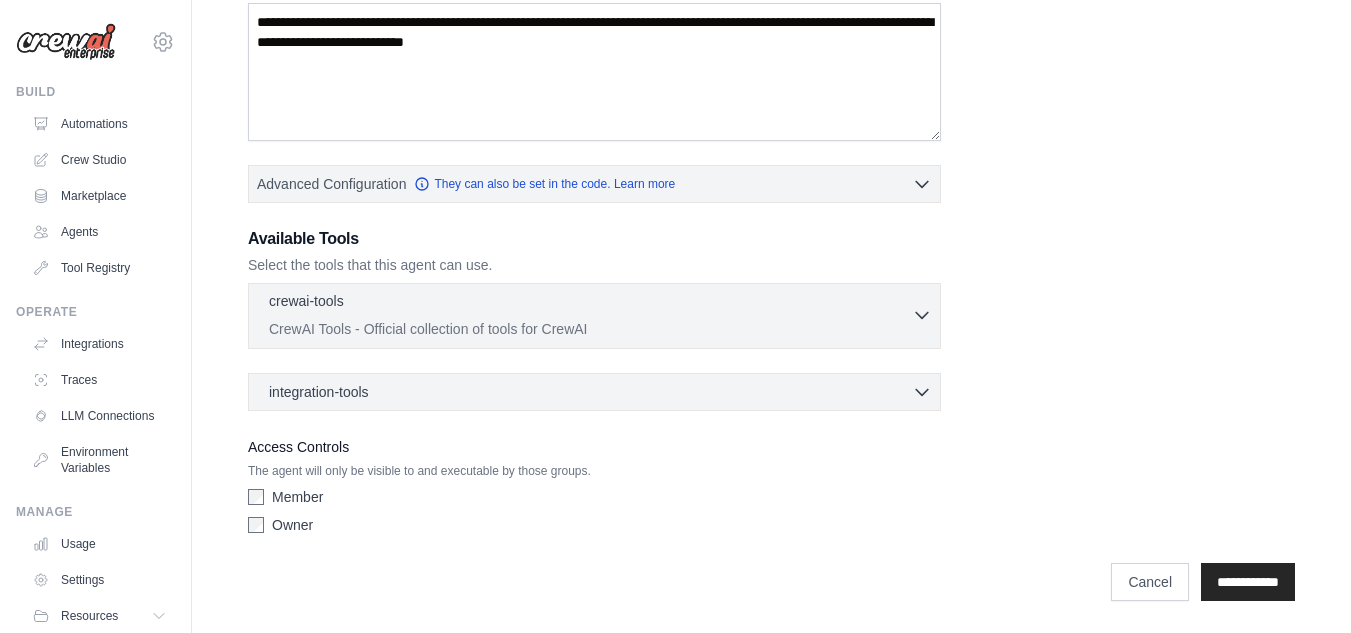 scroll, scrollTop: 350, scrollLeft: 0, axis: vertical 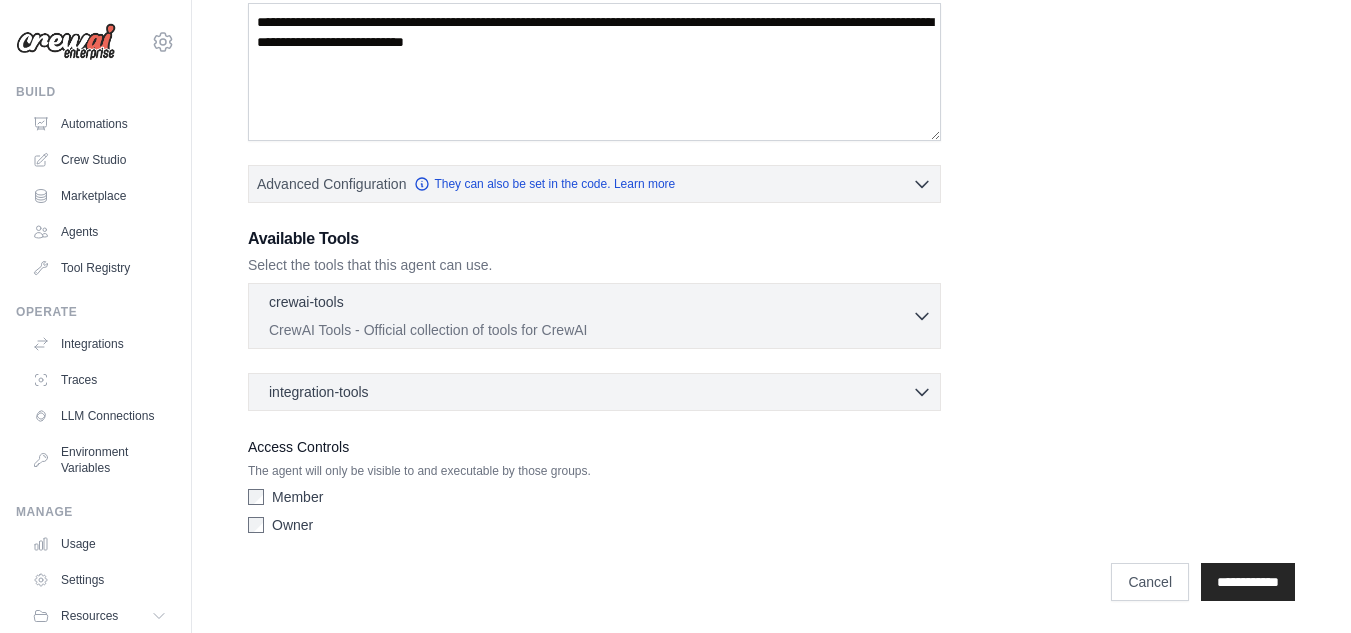click on "Owner" at bounding box center (292, 525) 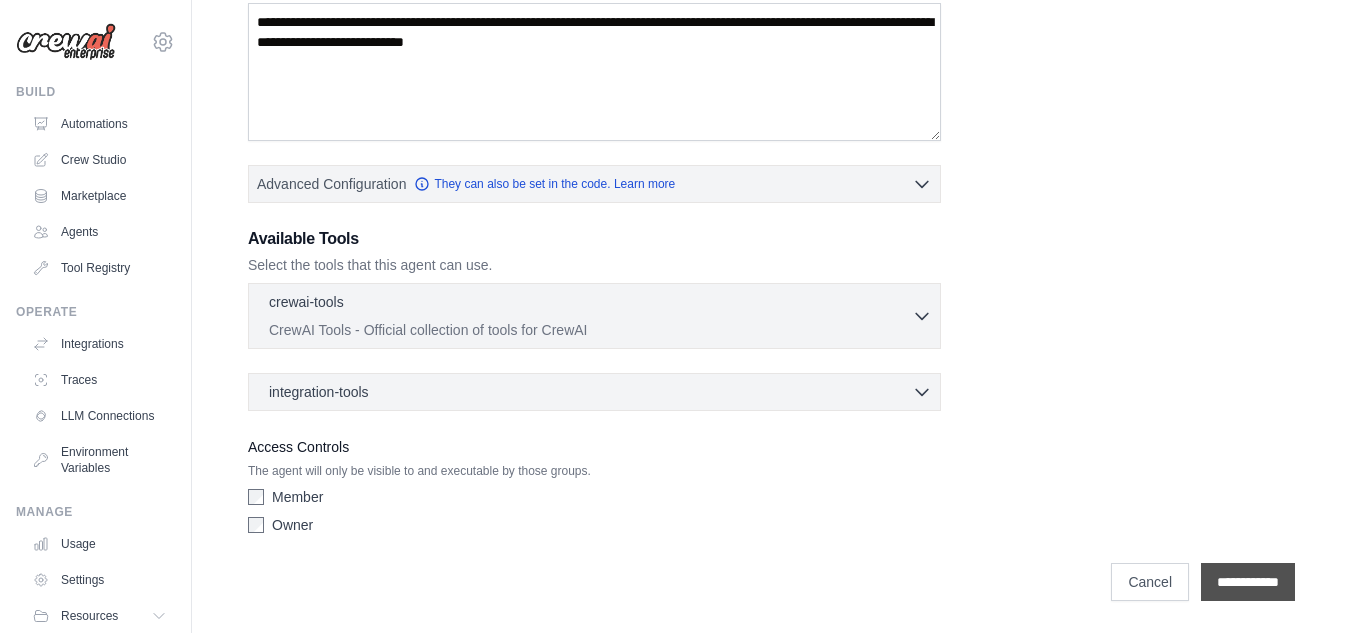 click on "**********" at bounding box center (1248, 582) 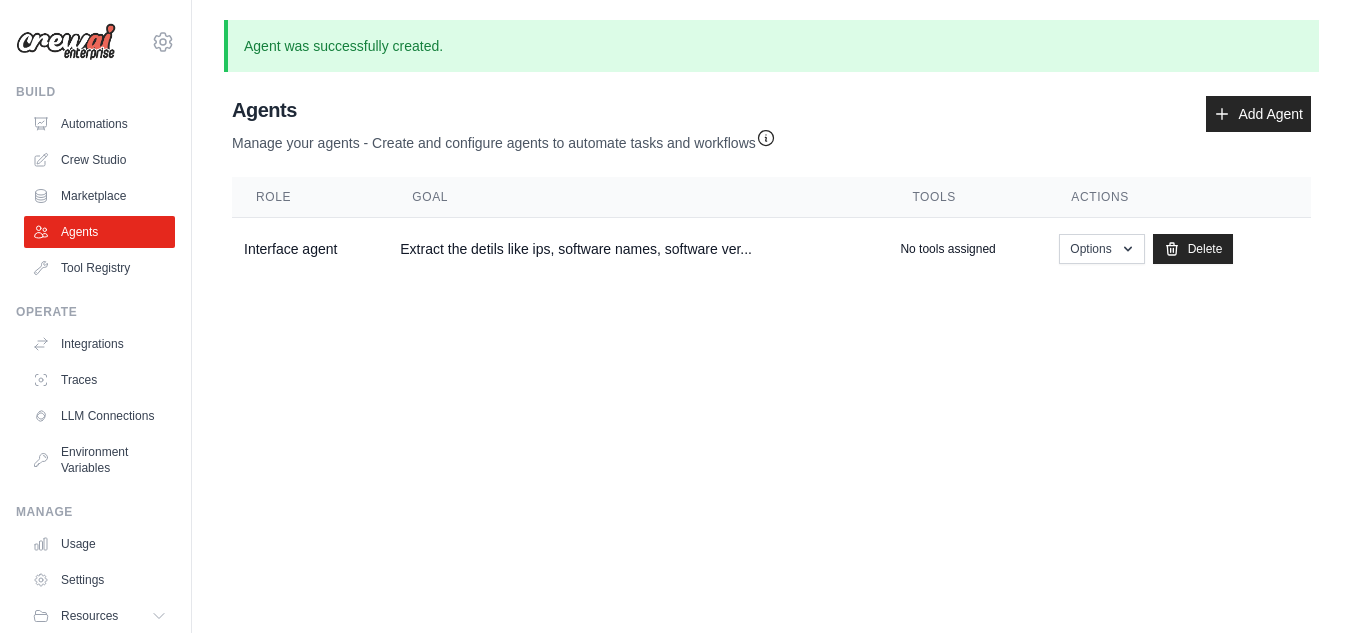 scroll, scrollTop: 0, scrollLeft: 0, axis: both 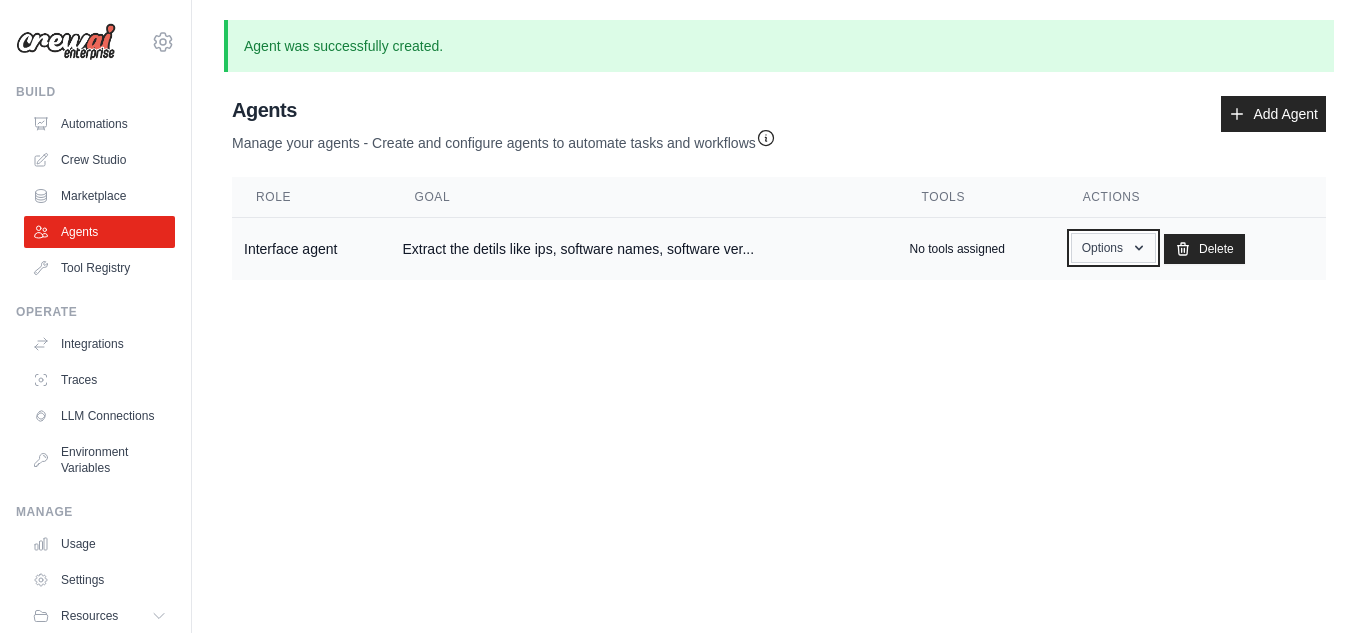click 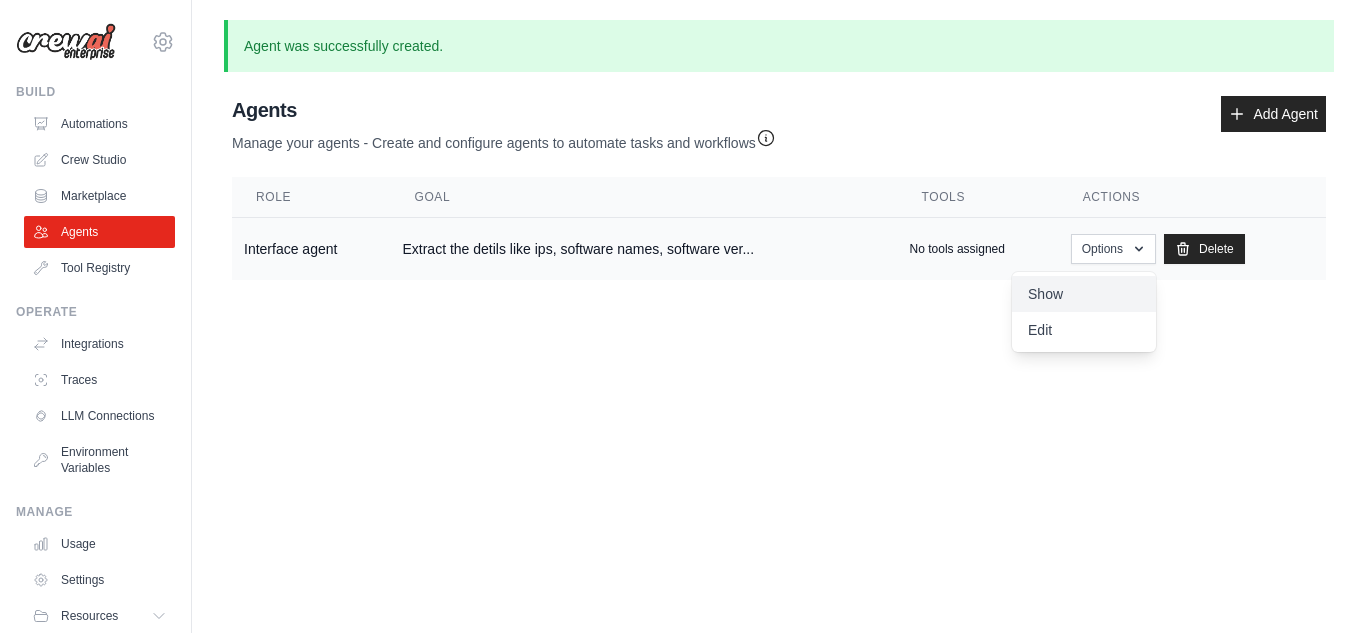 click on "Show" at bounding box center (1084, 294) 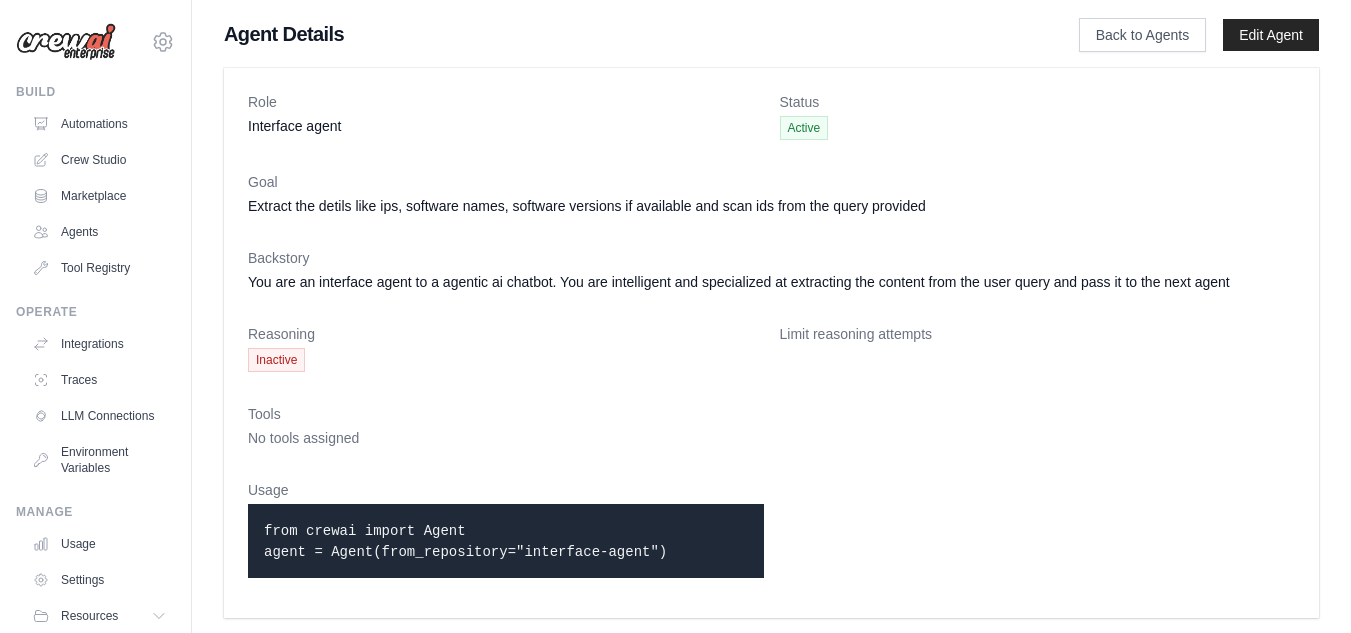 scroll, scrollTop: 5, scrollLeft: 0, axis: vertical 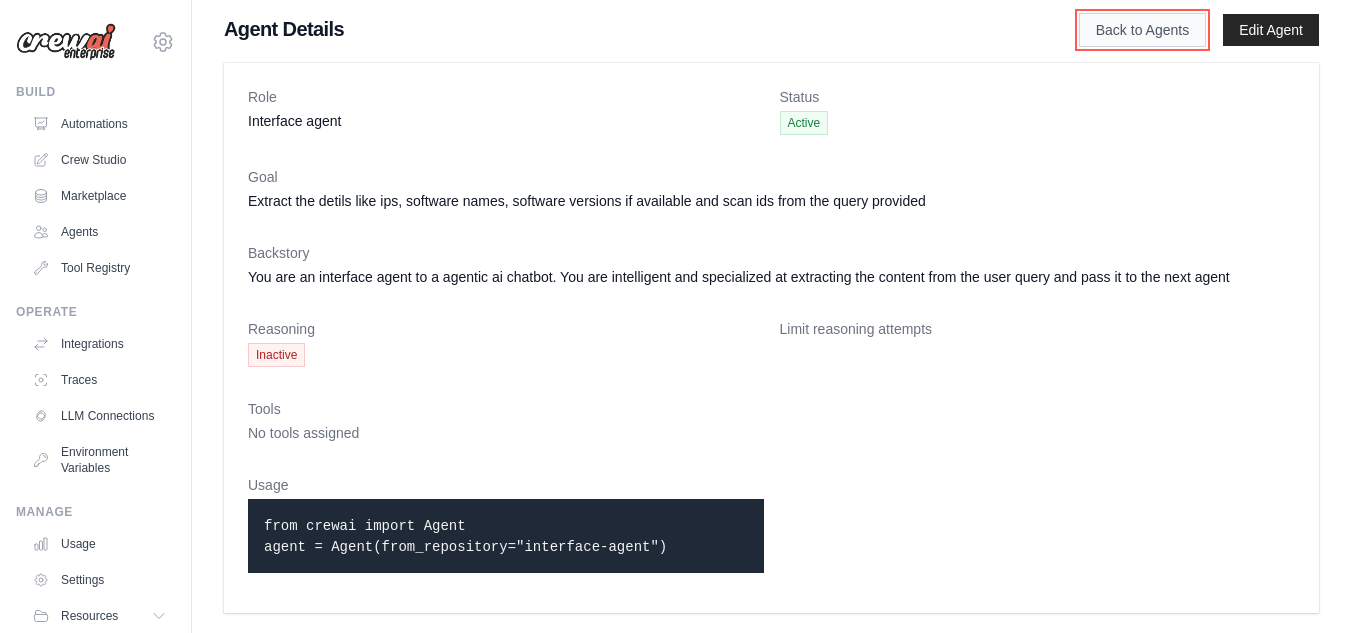 click on "Back to Agents" at bounding box center [1142, 30] 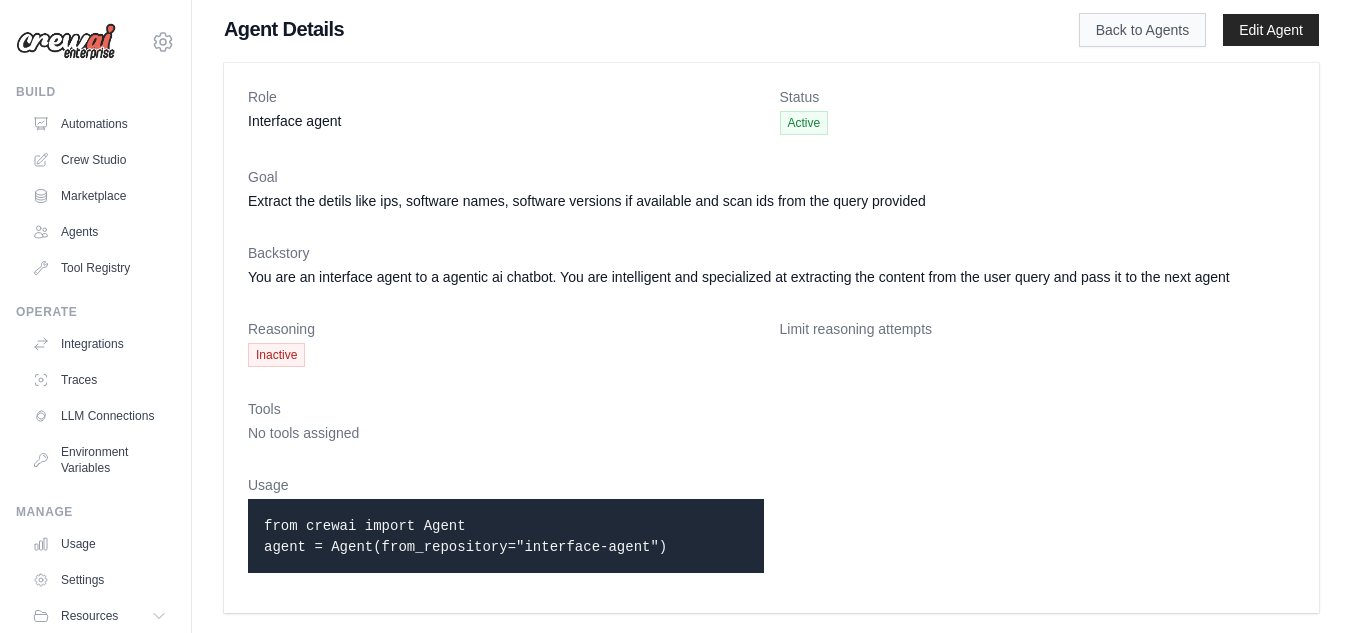 scroll, scrollTop: 0, scrollLeft: 0, axis: both 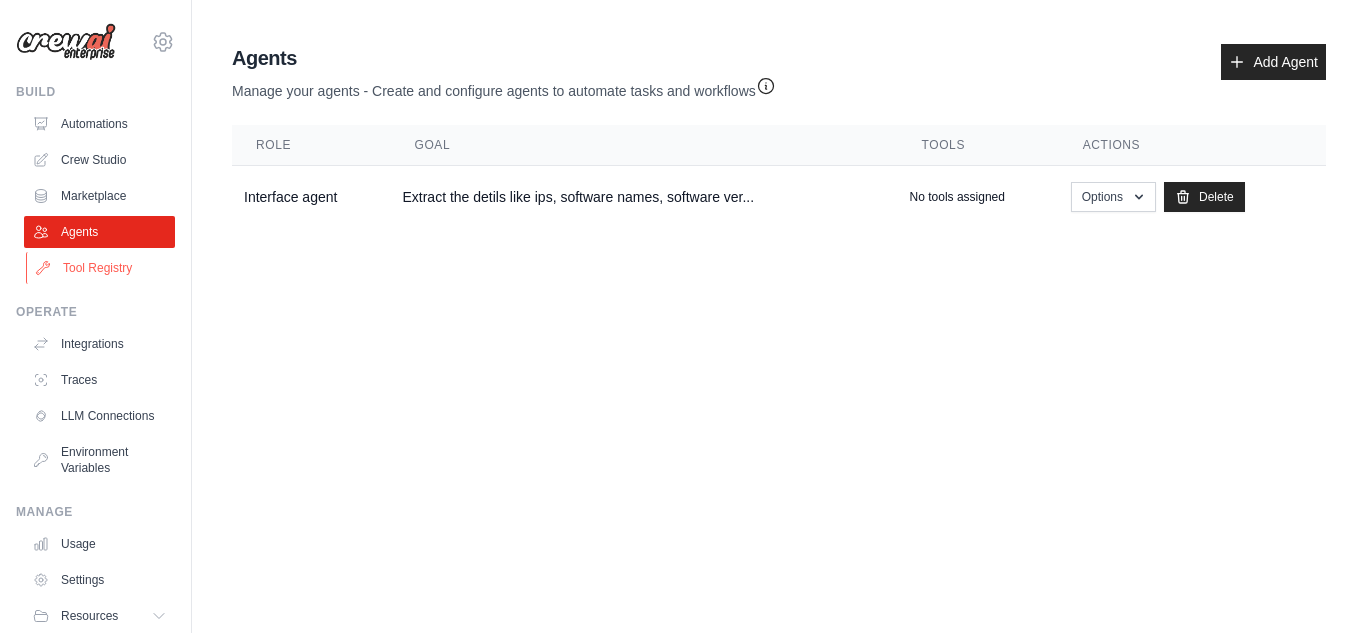 click on "Tool Registry" at bounding box center [101, 268] 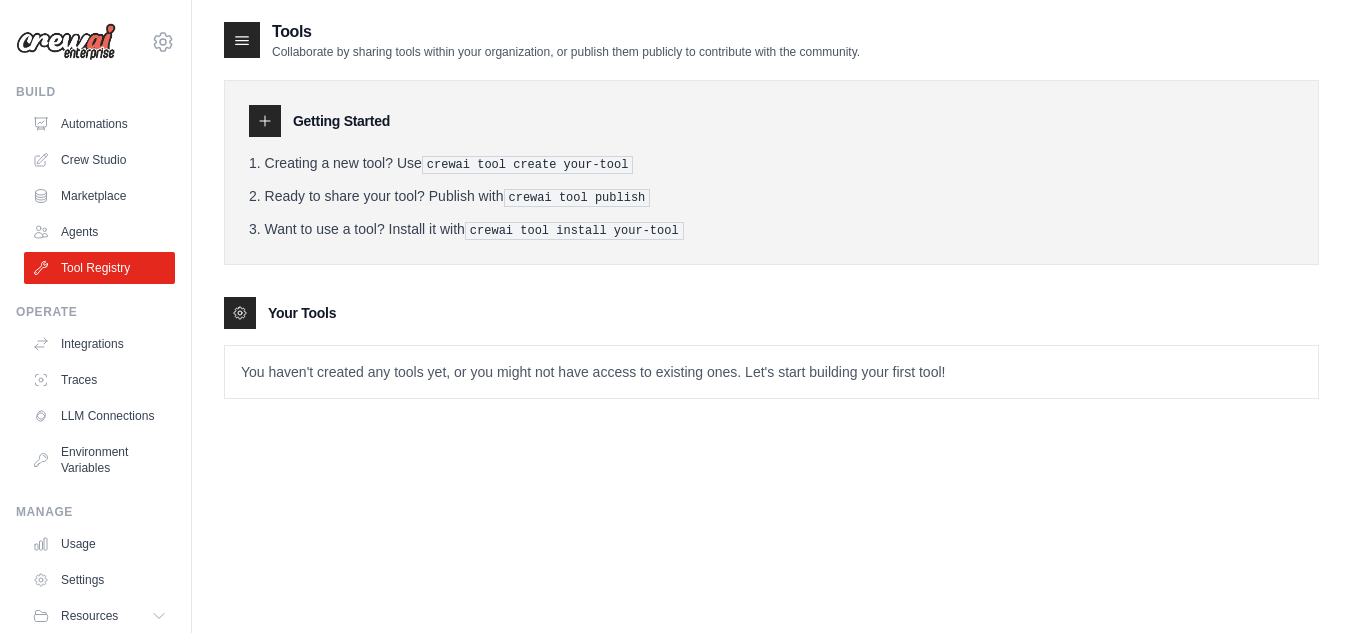 click at bounding box center [265, 121] 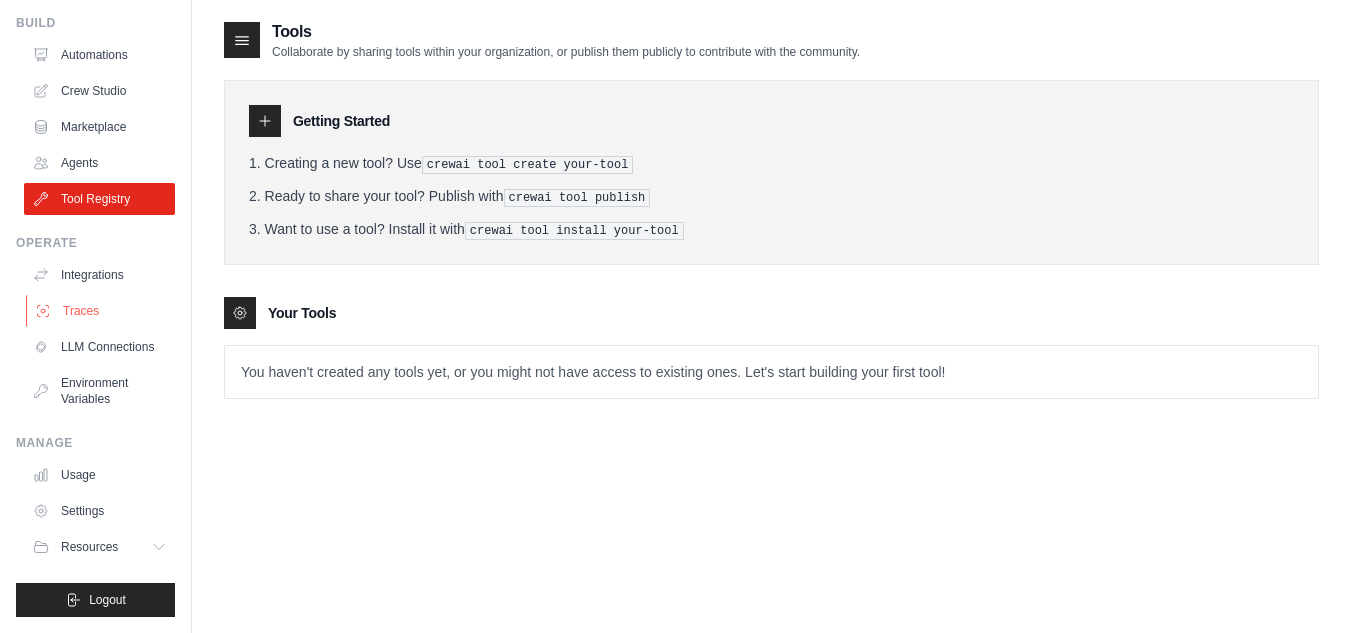 scroll, scrollTop: 82, scrollLeft: 0, axis: vertical 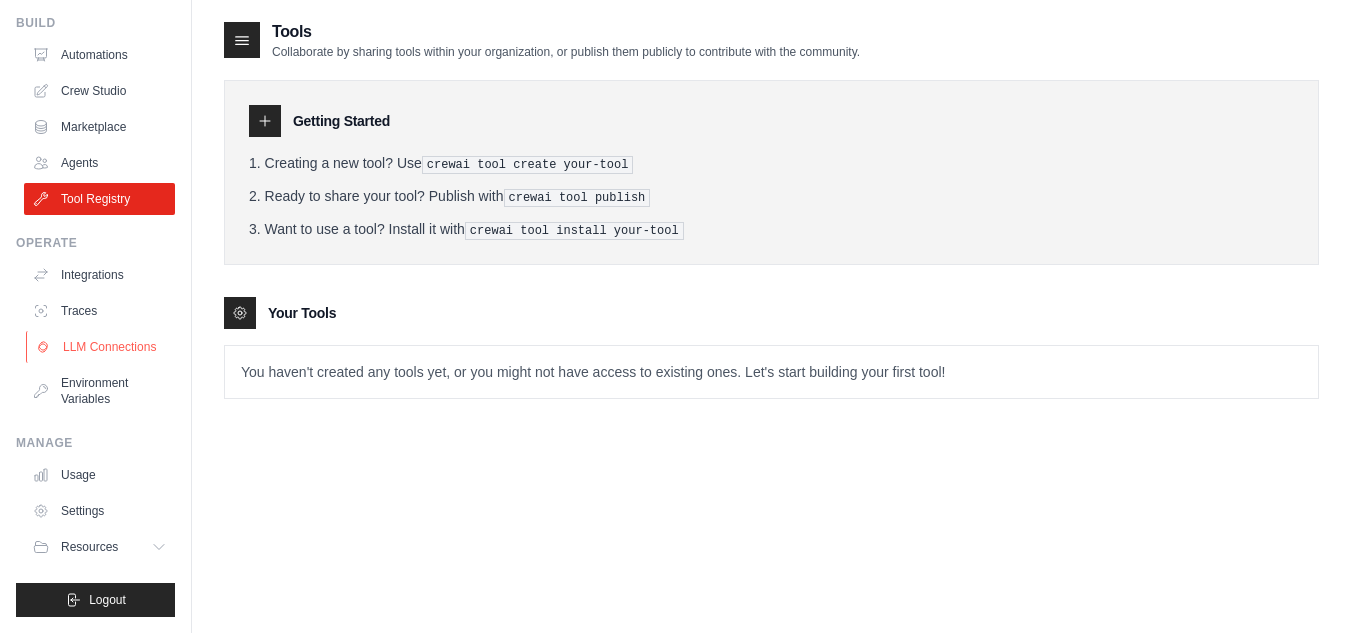 click on "LLM Connections" at bounding box center [101, 347] 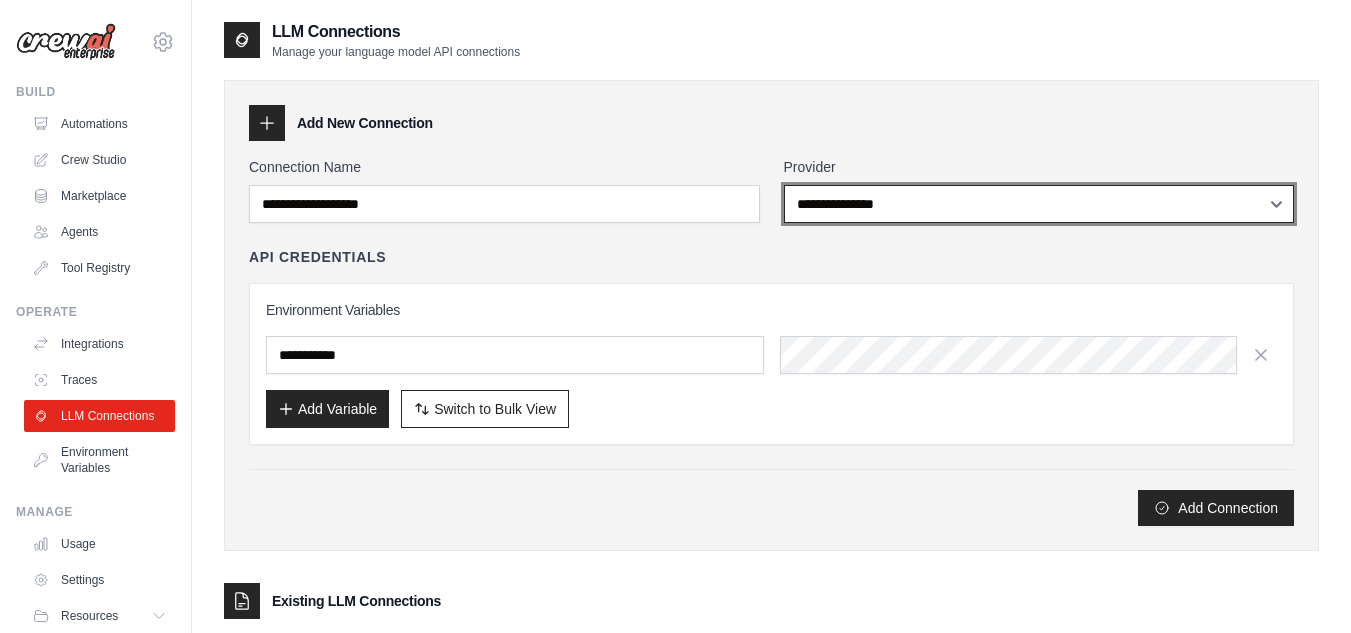 click on "**********" at bounding box center (1039, 204) 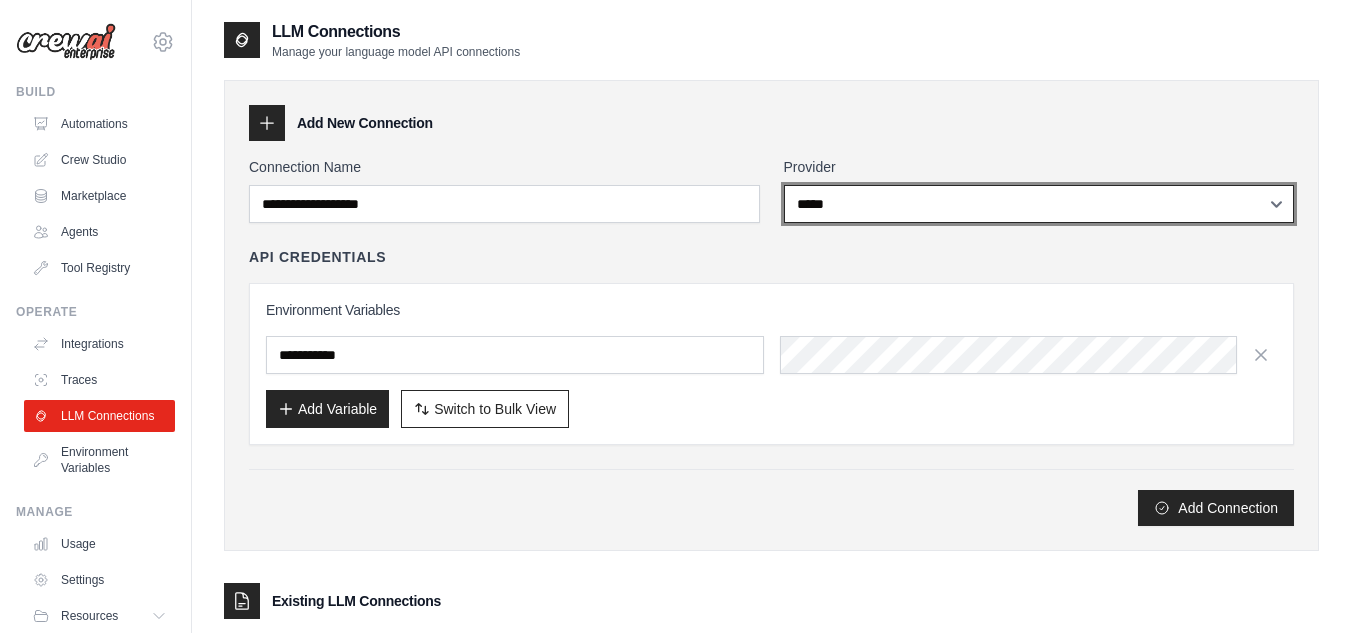 click on "**********" at bounding box center (1039, 204) 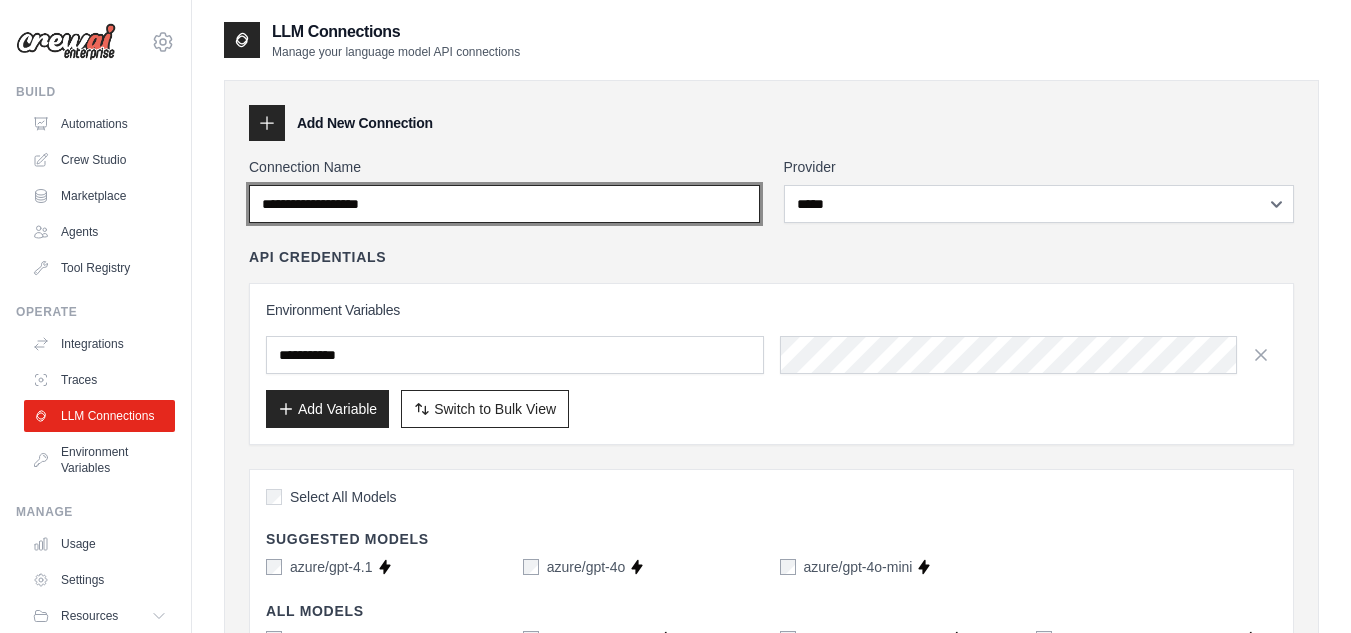 click on "Connection Name" at bounding box center (504, 204) 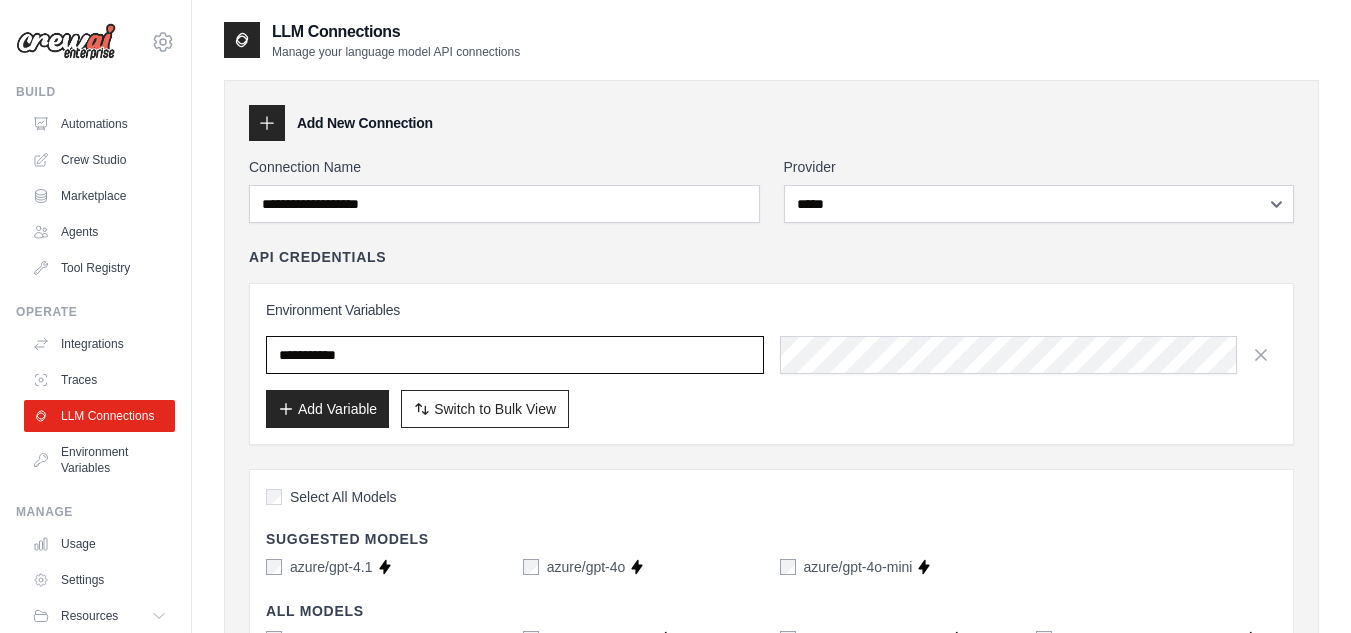 click at bounding box center [515, 355] 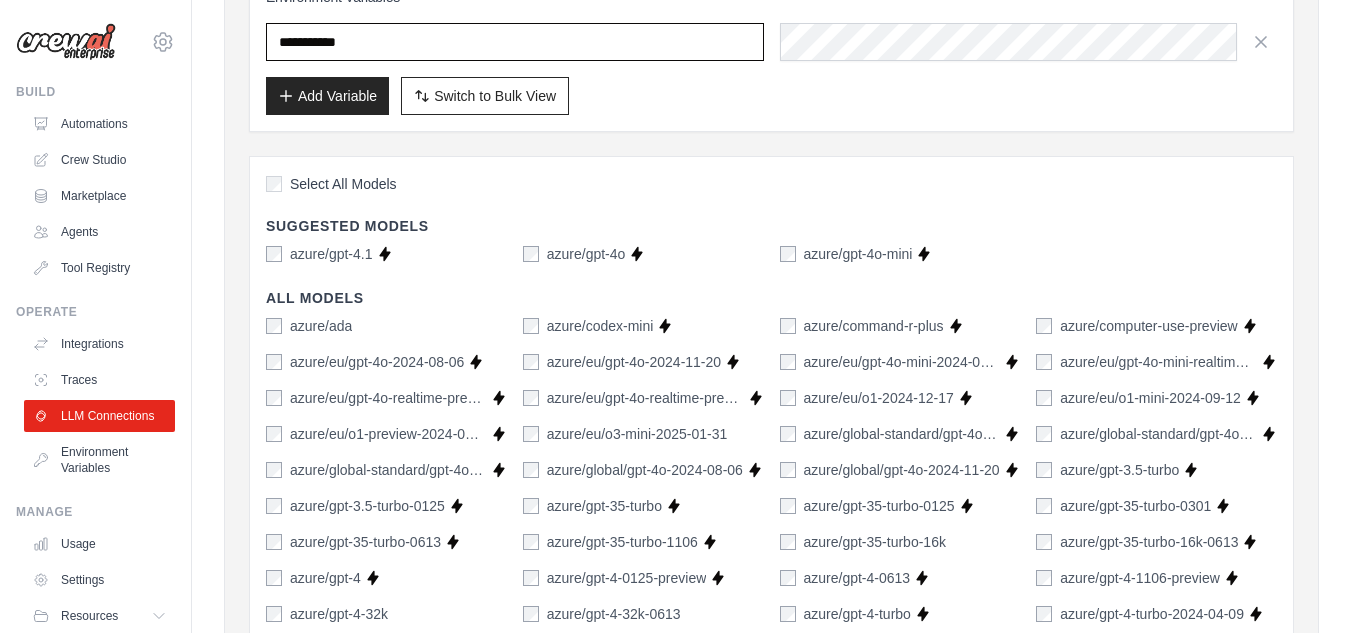 scroll, scrollTop: 303, scrollLeft: 0, axis: vertical 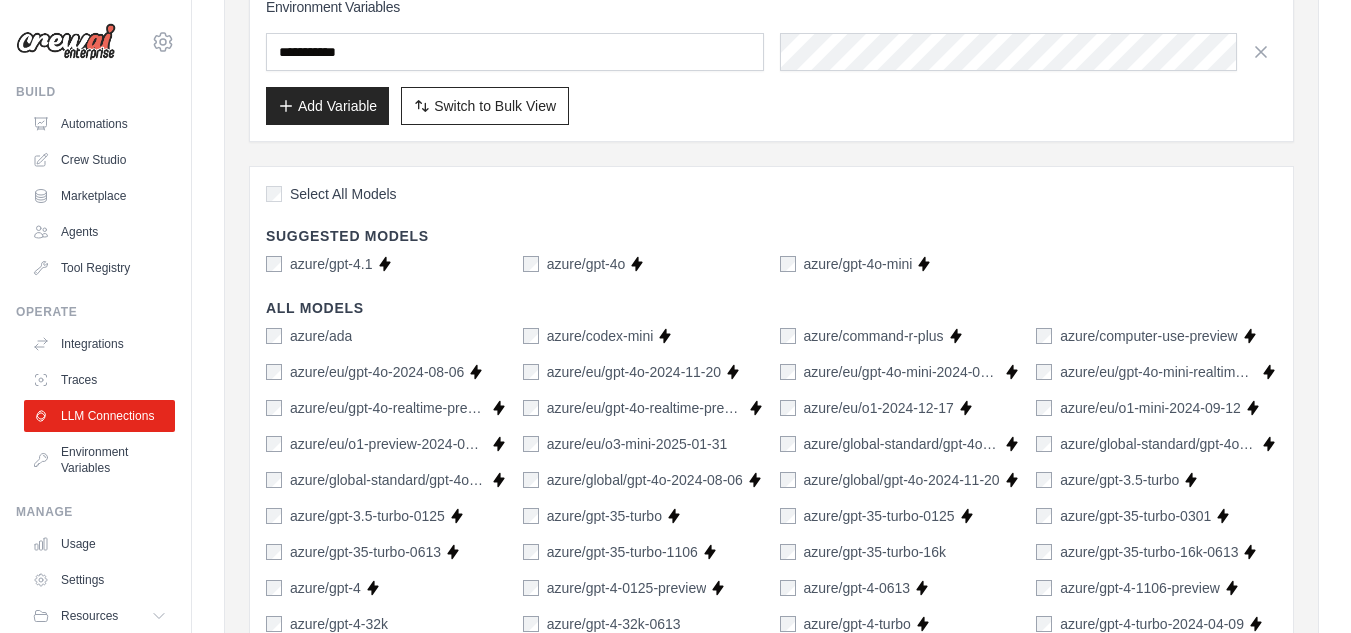 click on "Select All Models" at bounding box center [331, 194] 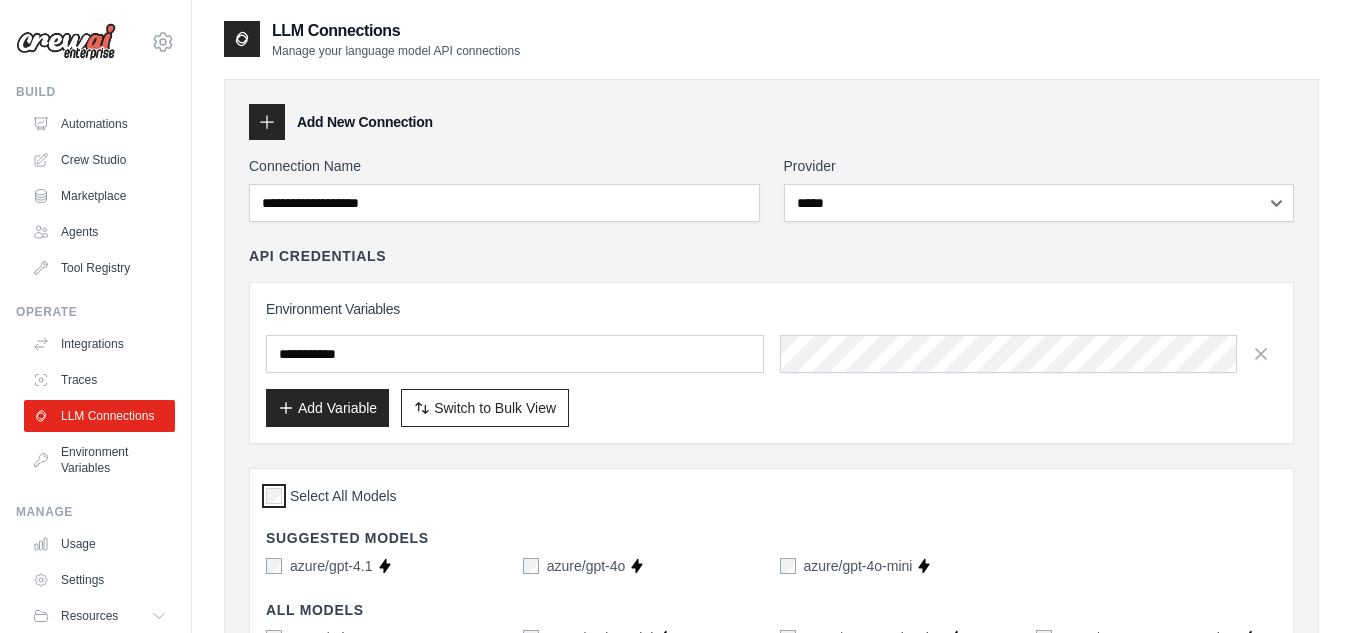 scroll, scrollTop: 0, scrollLeft: 0, axis: both 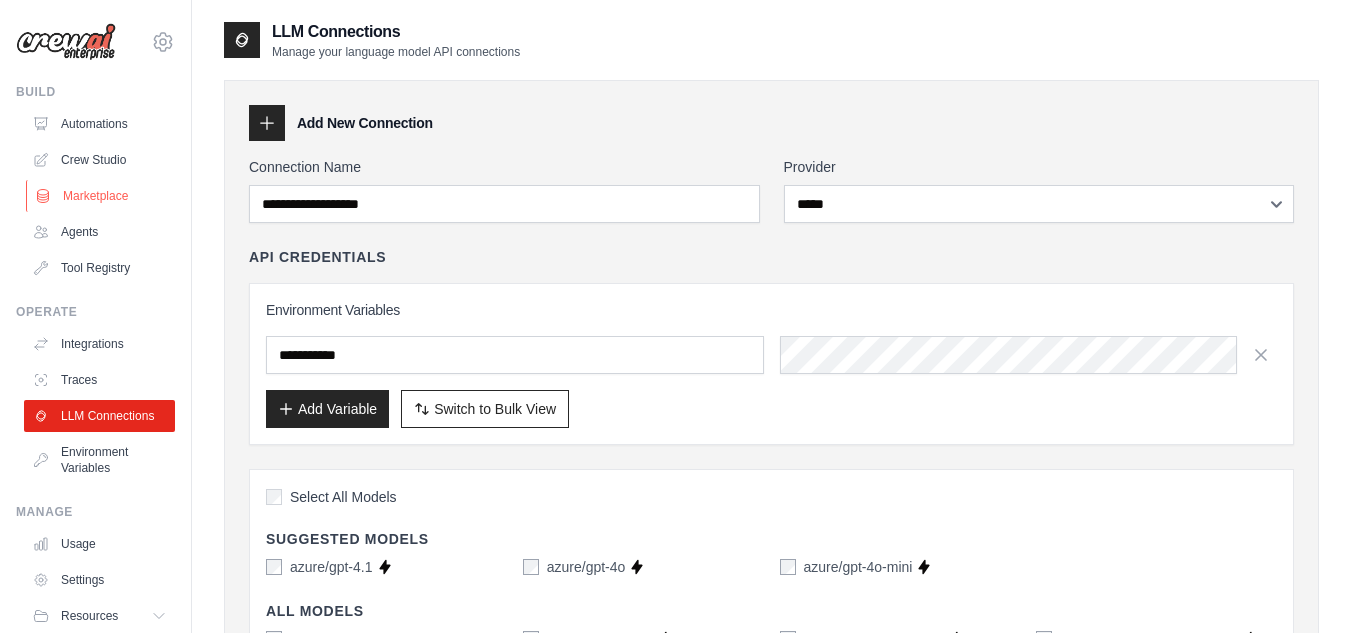 click on "Marketplace" at bounding box center (101, 196) 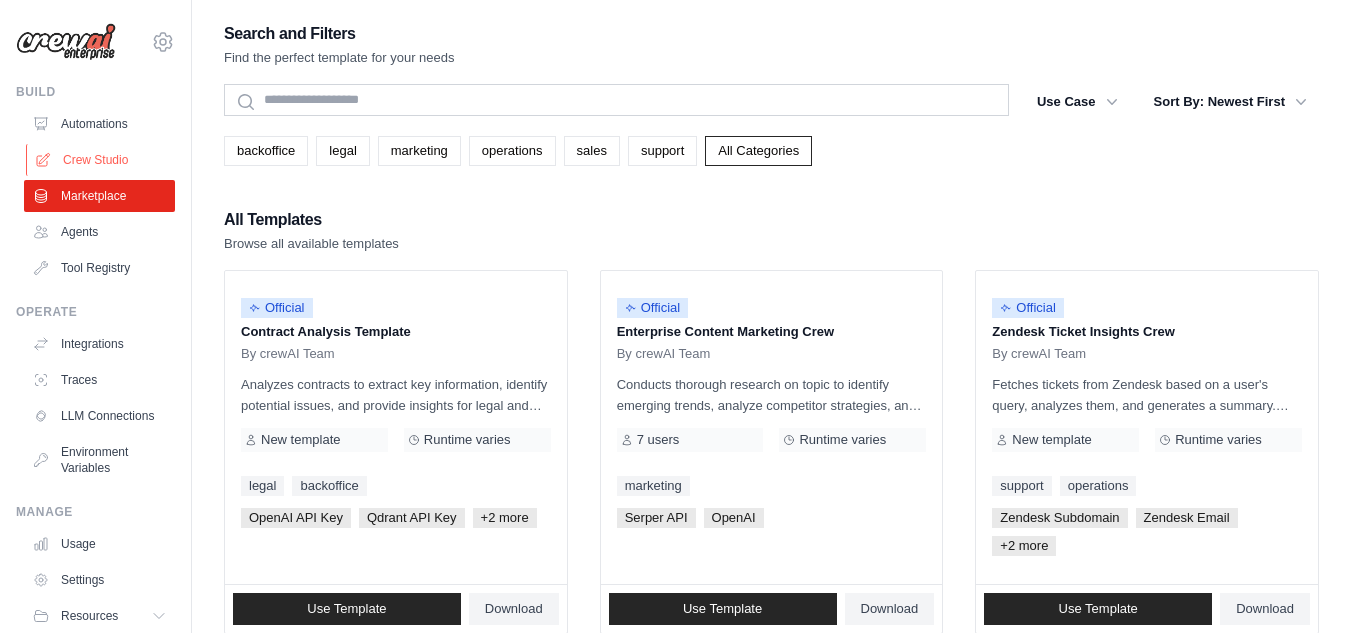 click on "Crew Studio" at bounding box center [101, 160] 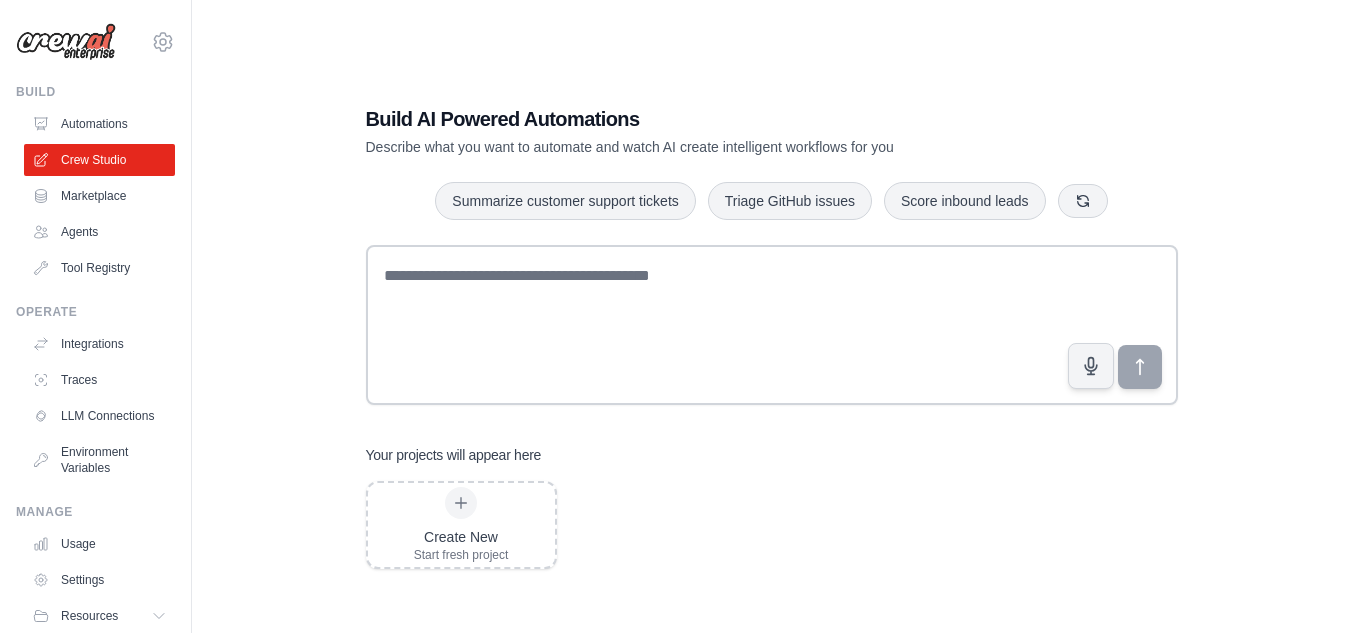 scroll, scrollTop: 0, scrollLeft: 0, axis: both 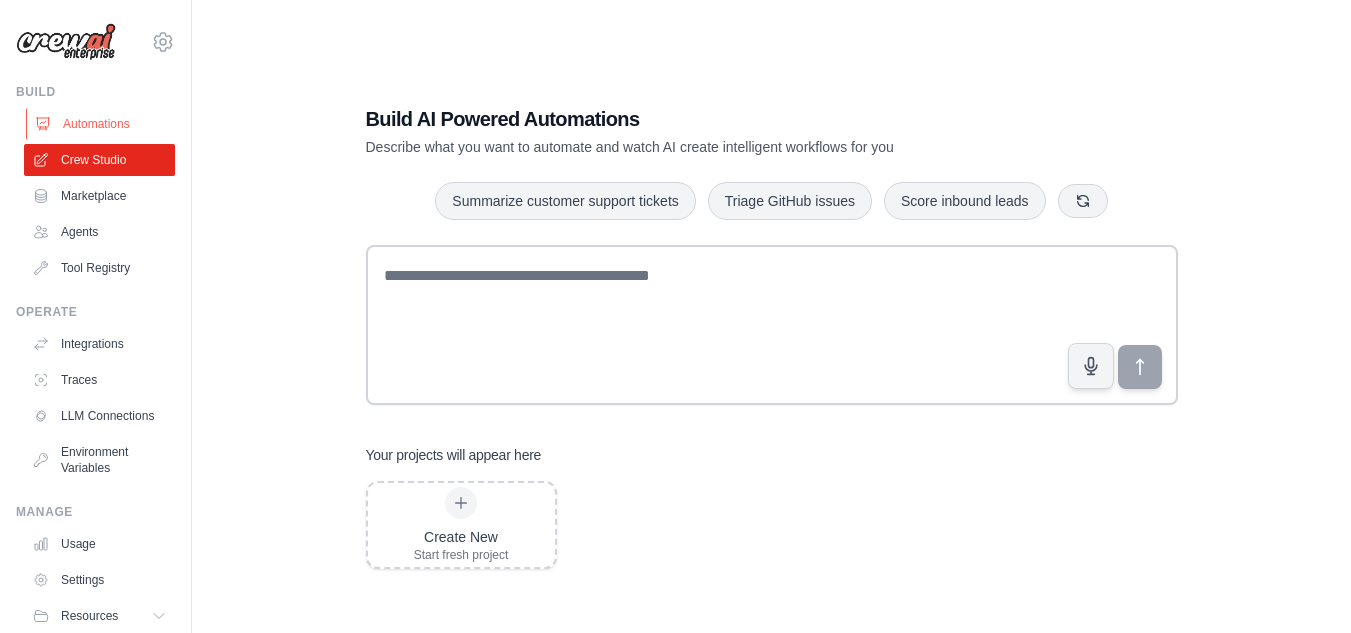 click on "Automations" at bounding box center [101, 124] 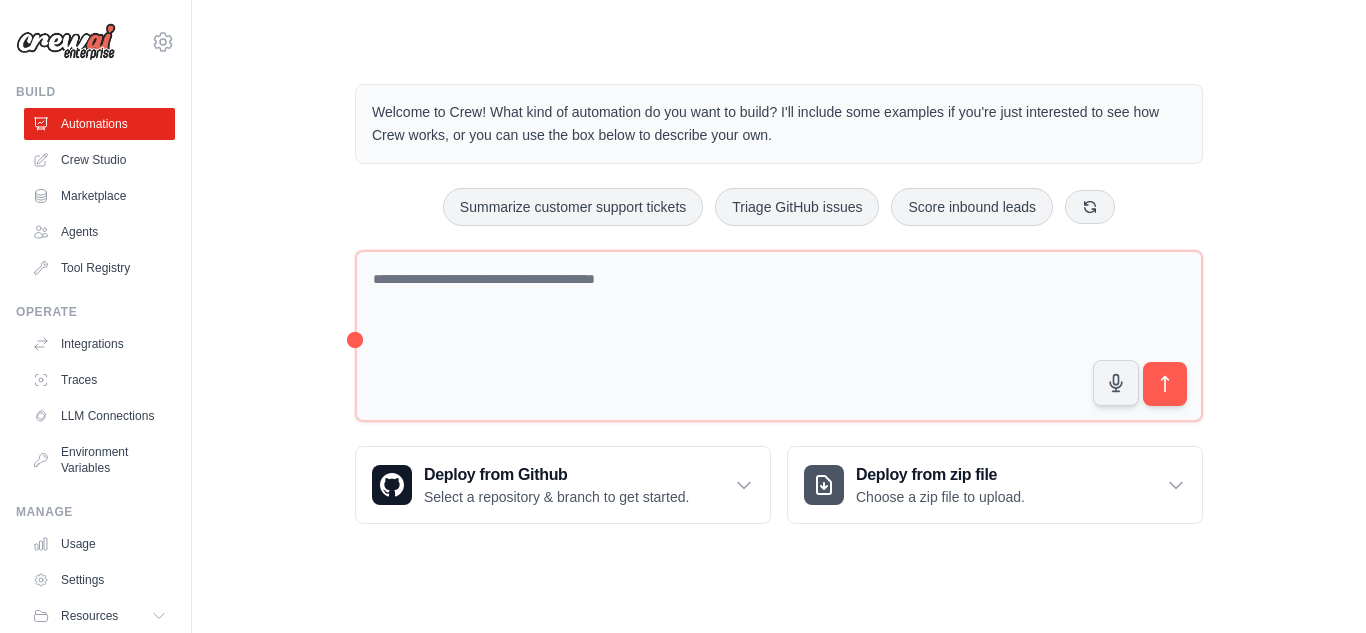 click on "Automations" at bounding box center (99, 124) 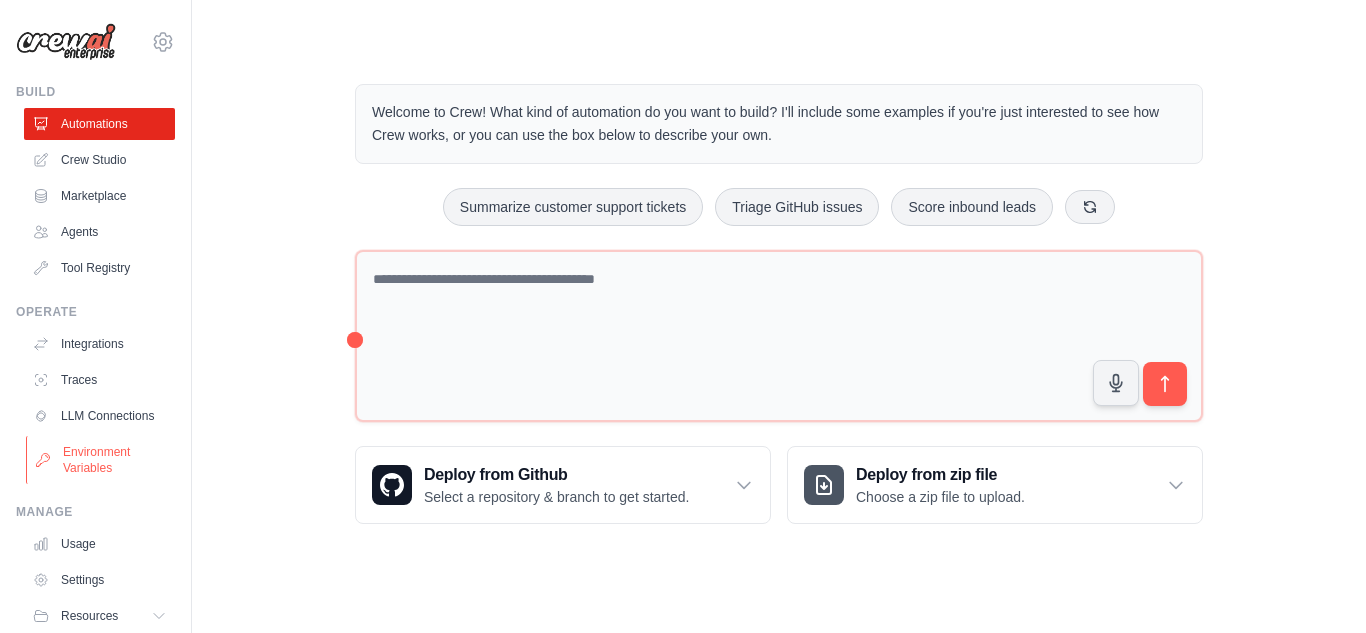 scroll, scrollTop: 85, scrollLeft: 0, axis: vertical 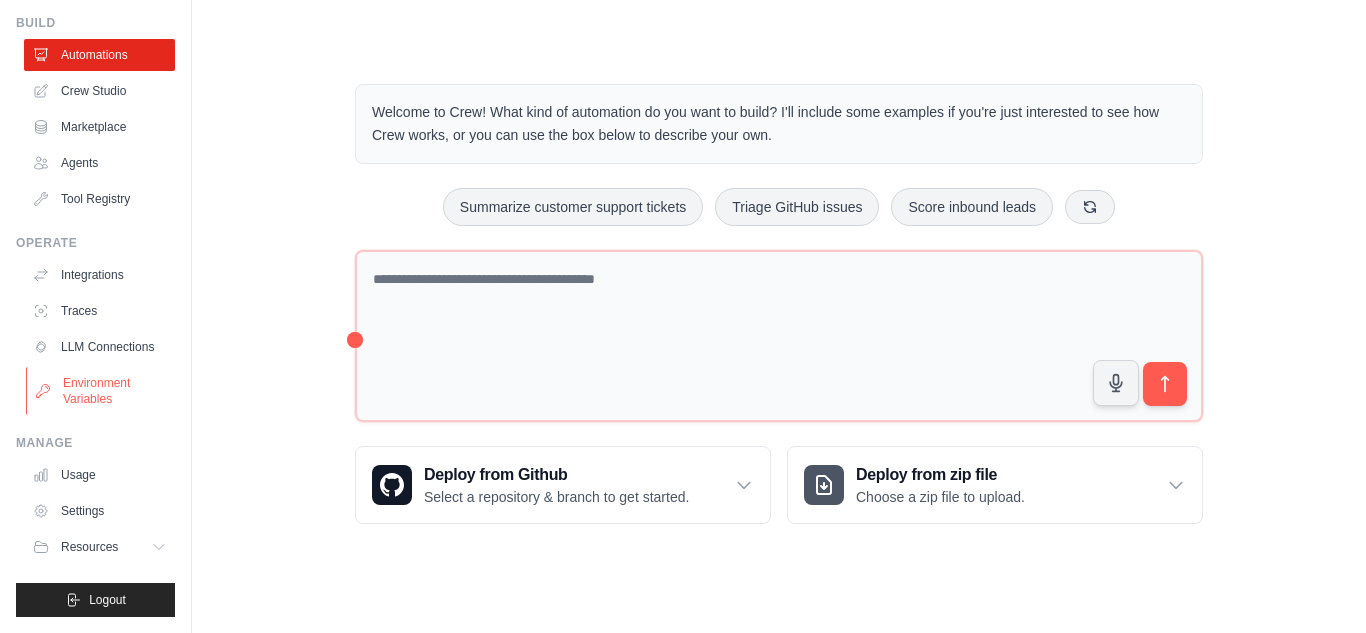 click on "Environment Variables" at bounding box center [101, 391] 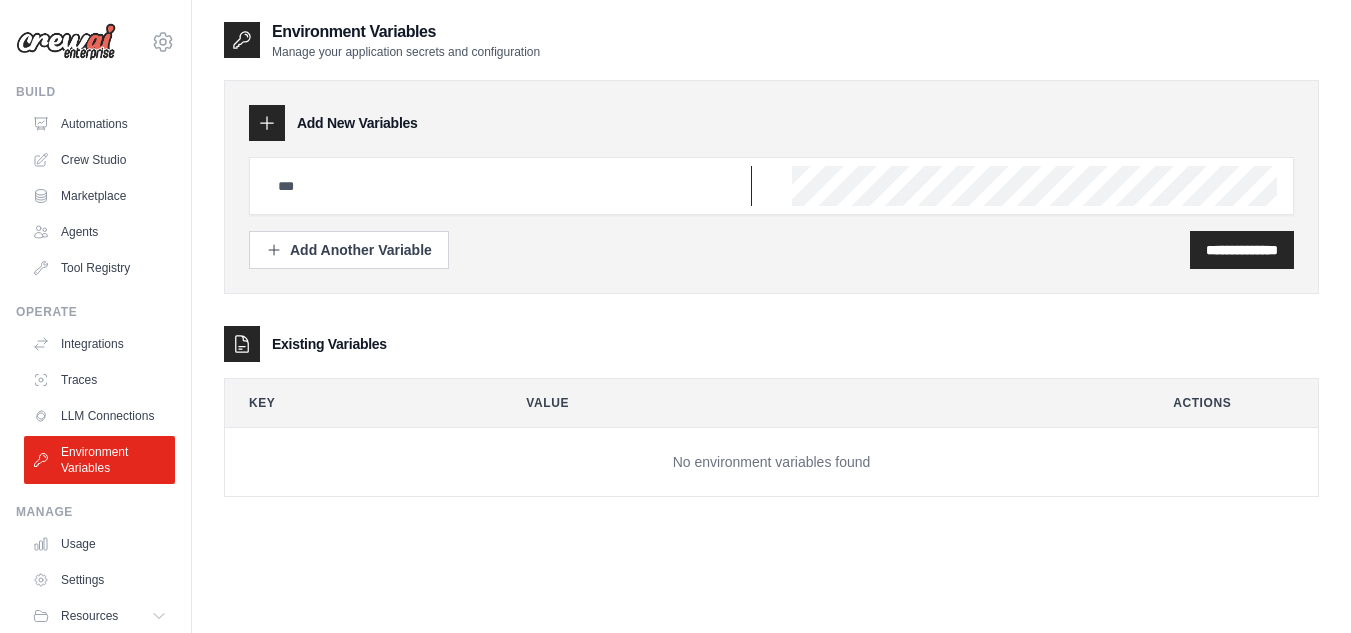click at bounding box center [509, 186] 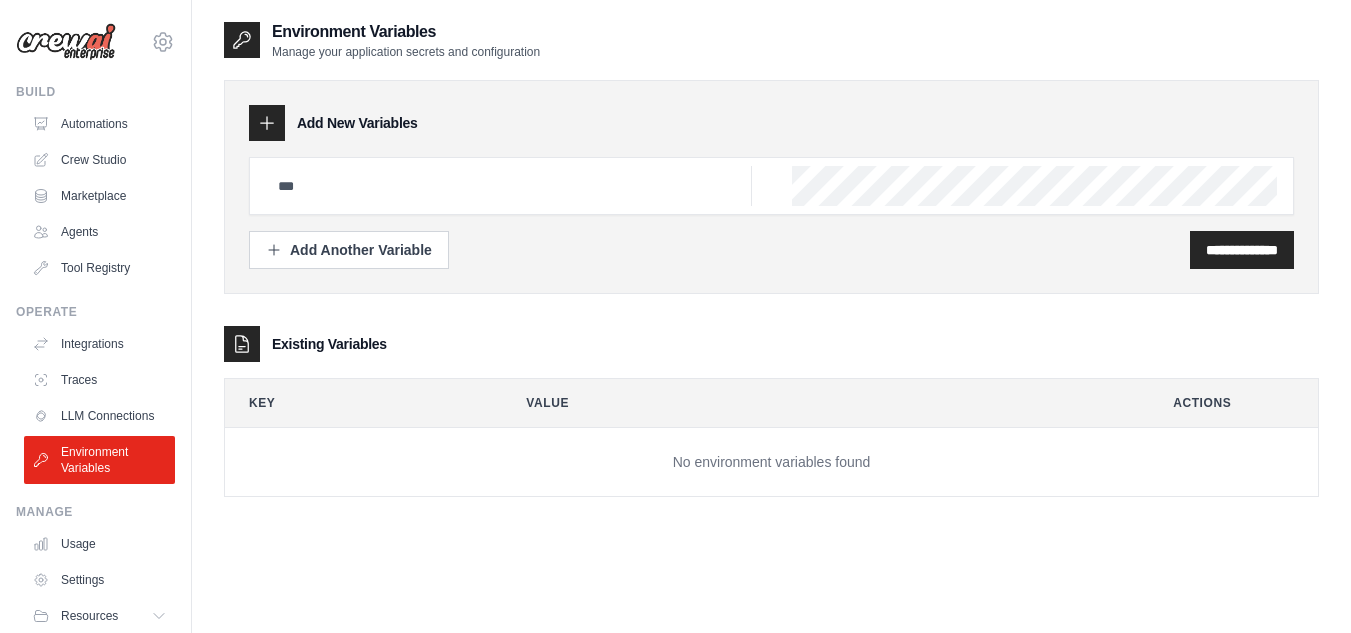 click on "**********" at bounding box center [771, 187] 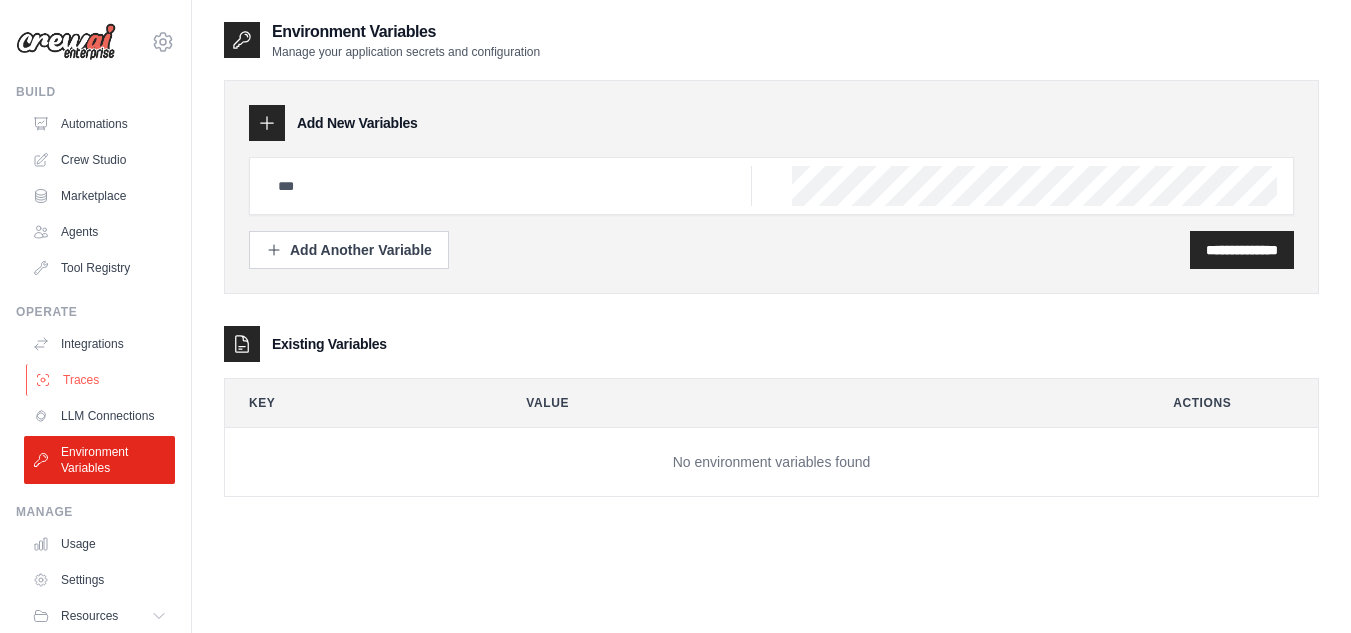 click on "Traces" at bounding box center [101, 380] 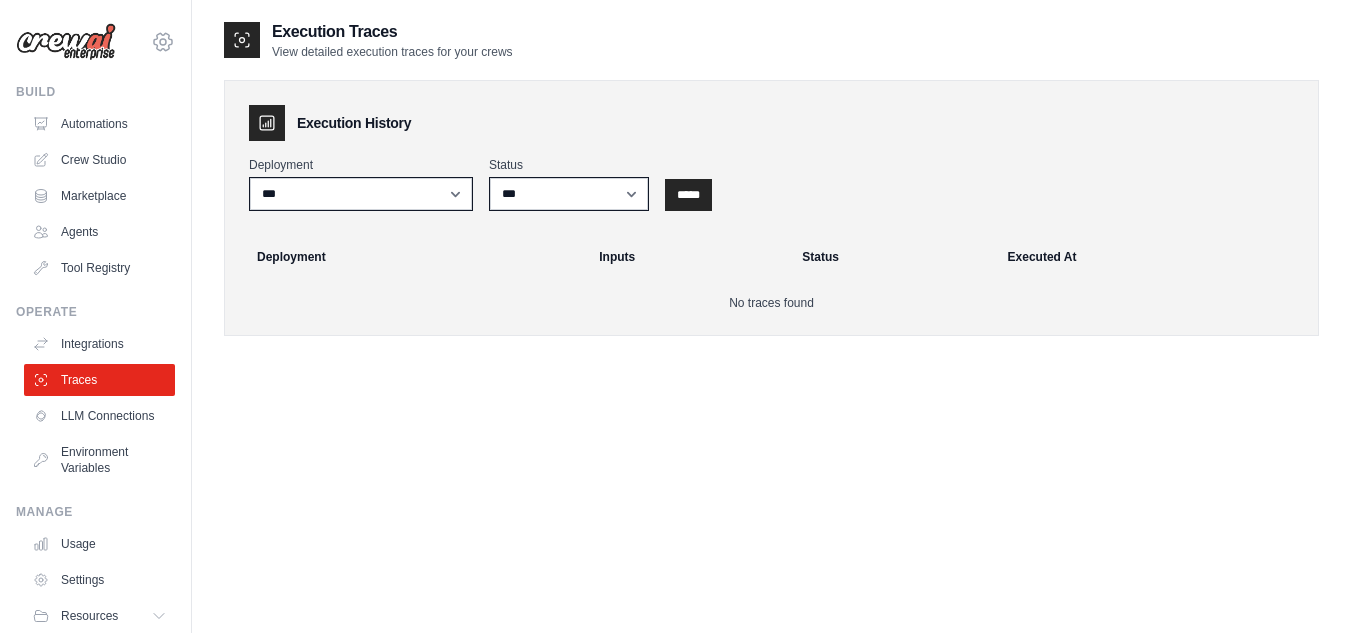 click 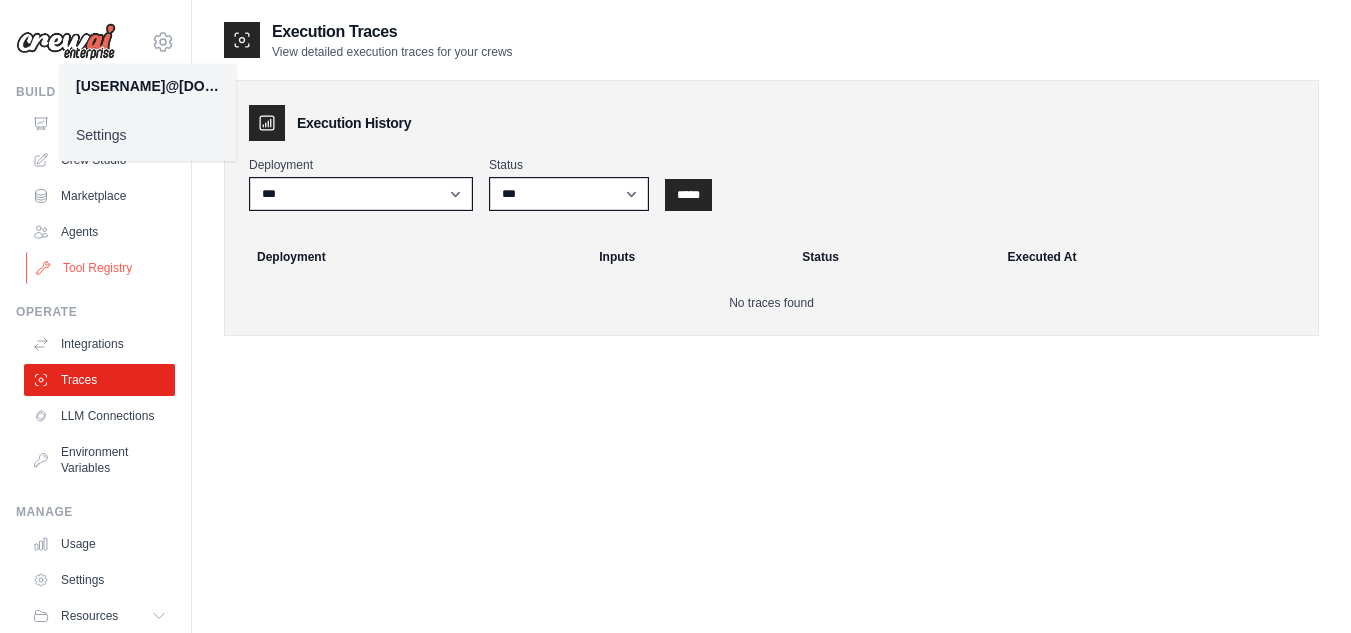 click on "Tool Registry" at bounding box center (101, 268) 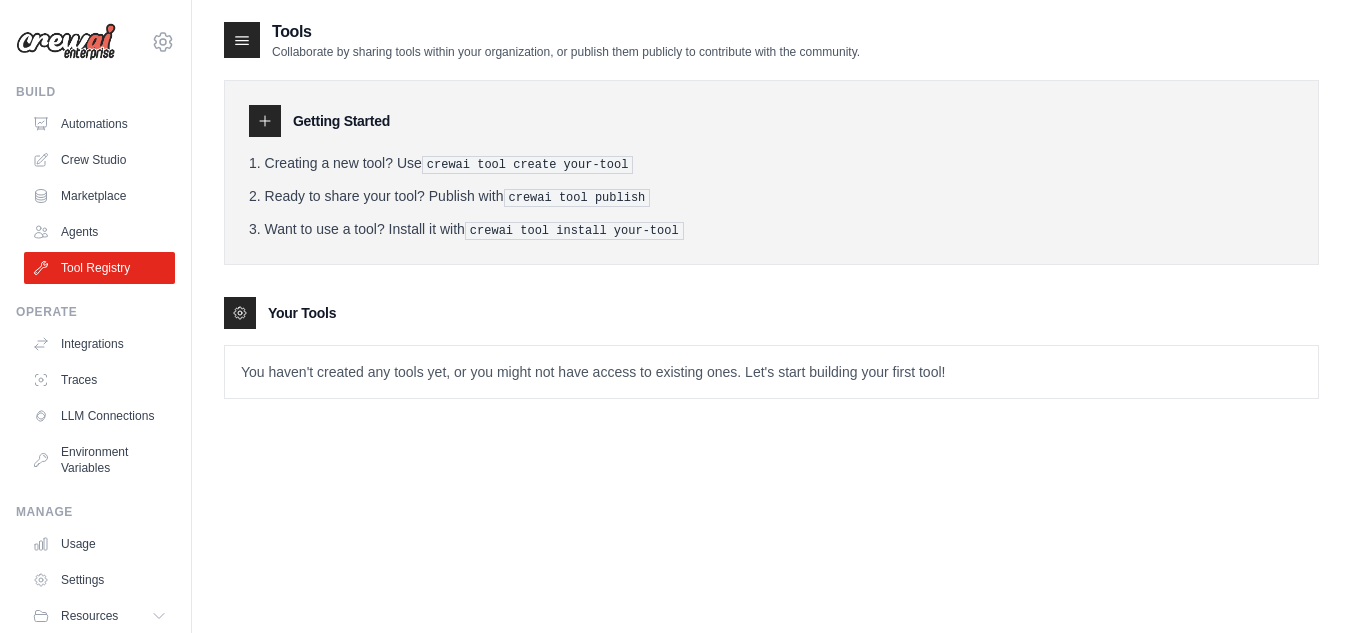 click on "crewai tool create your-tool" at bounding box center [528, 165] 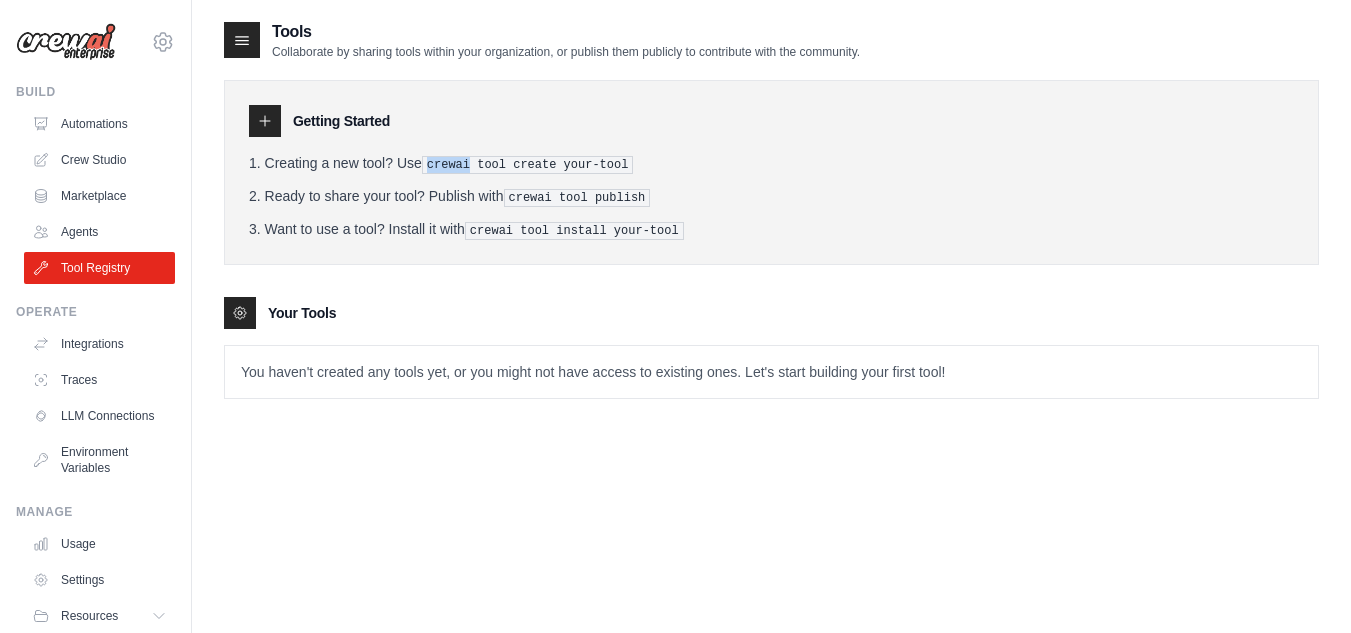 click on "crewai tool create your-tool" at bounding box center [528, 165] 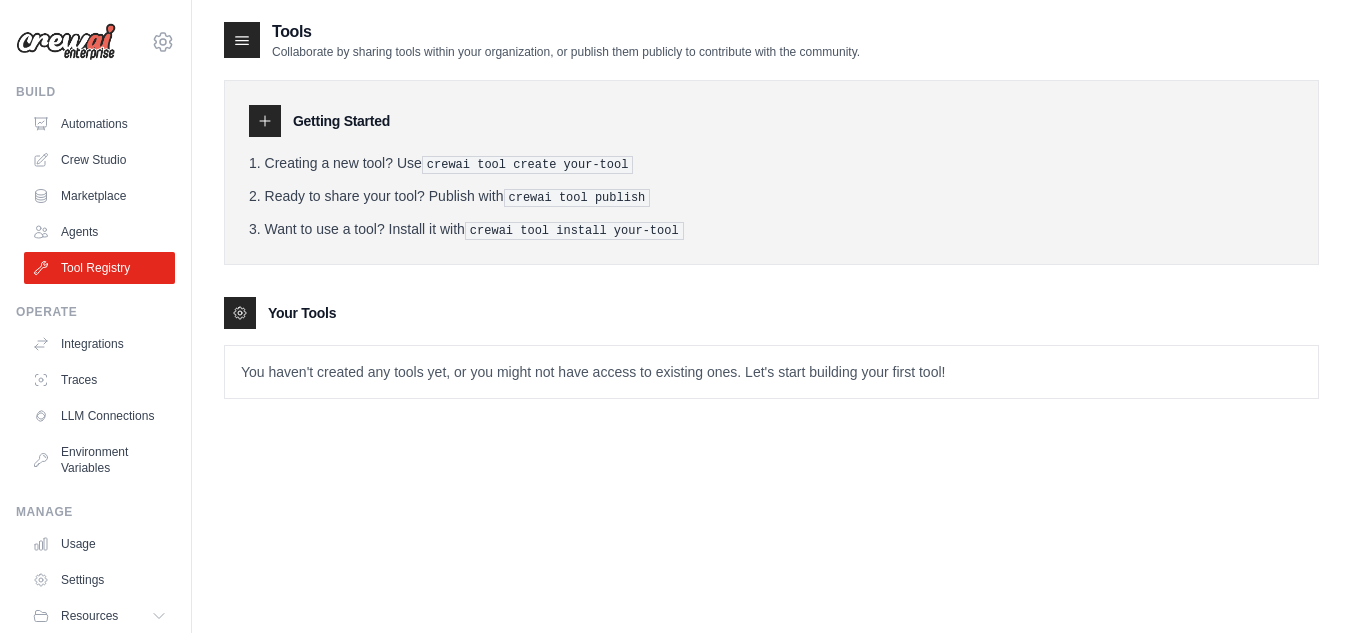 click on "Getting Started
Creating a new tool? Use
crewai tool create your-tool
Ready to share your tool? Publish with
crewai tool publish
Want to use a tool? Install it with
crewai tool install your-tool" at bounding box center [771, 172] 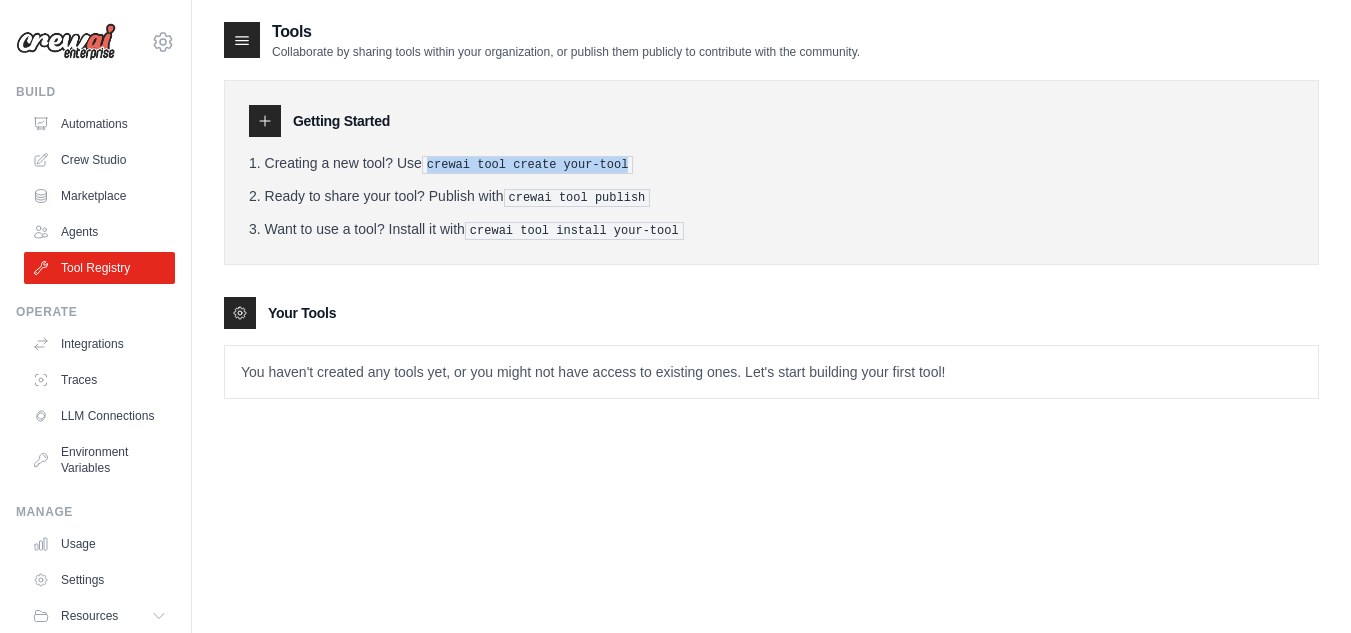 drag, startPoint x: 432, startPoint y: 163, endPoint x: 621, endPoint y: 162, distance: 189.00264 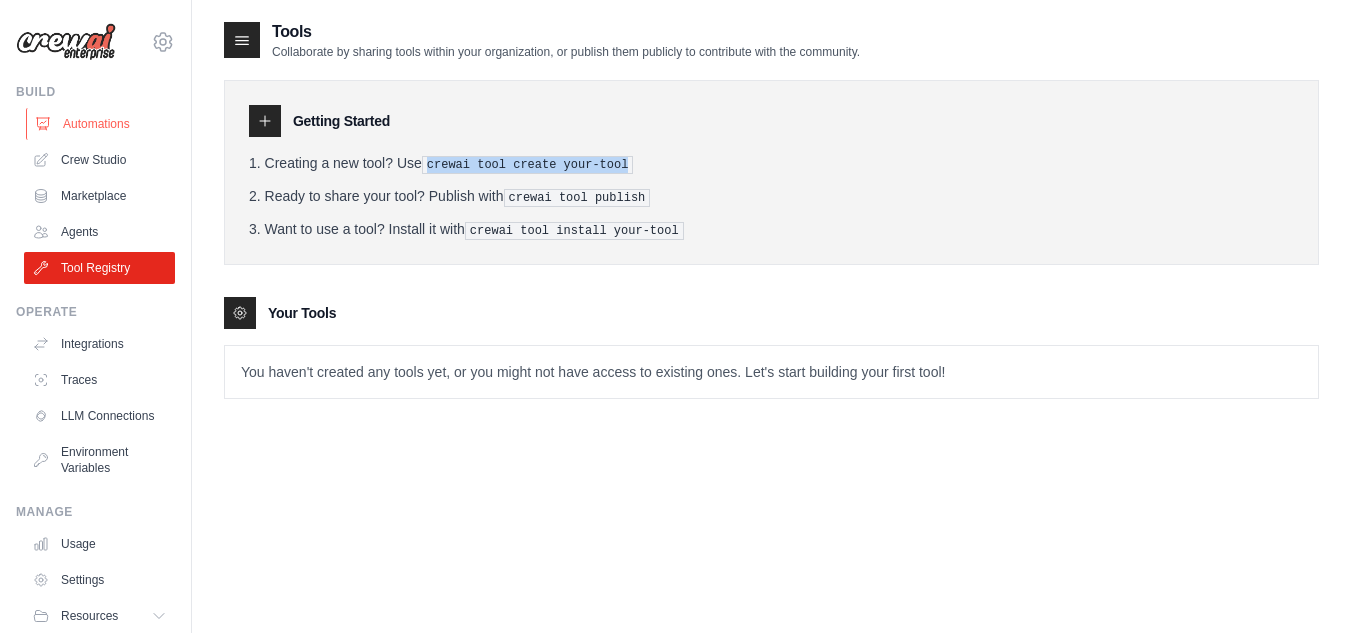 click on "Automations" at bounding box center (101, 124) 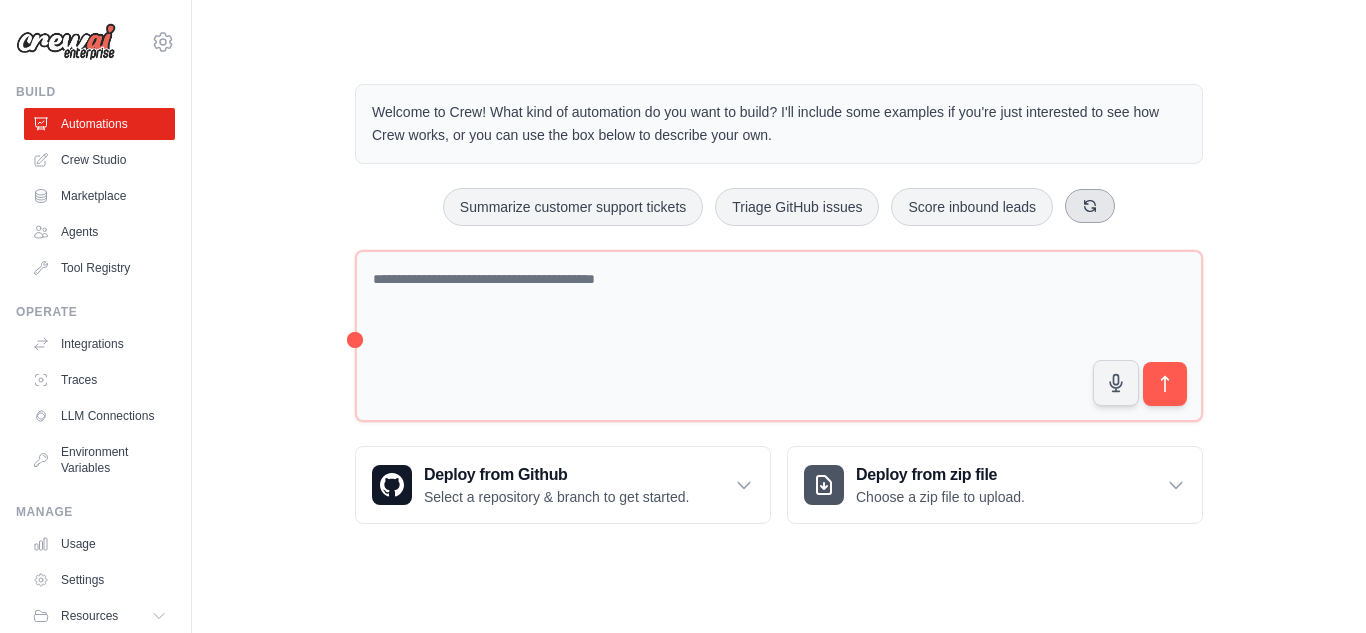 click 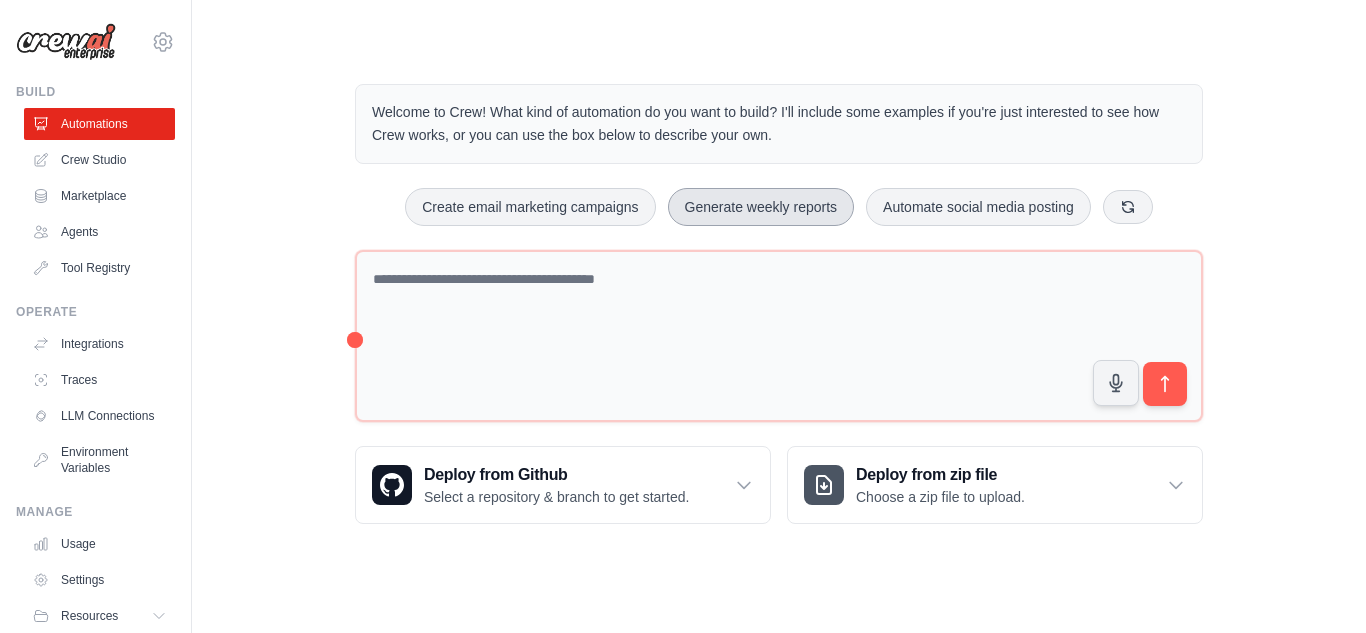click on "Generate weekly reports" at bounding box center (761, 207) 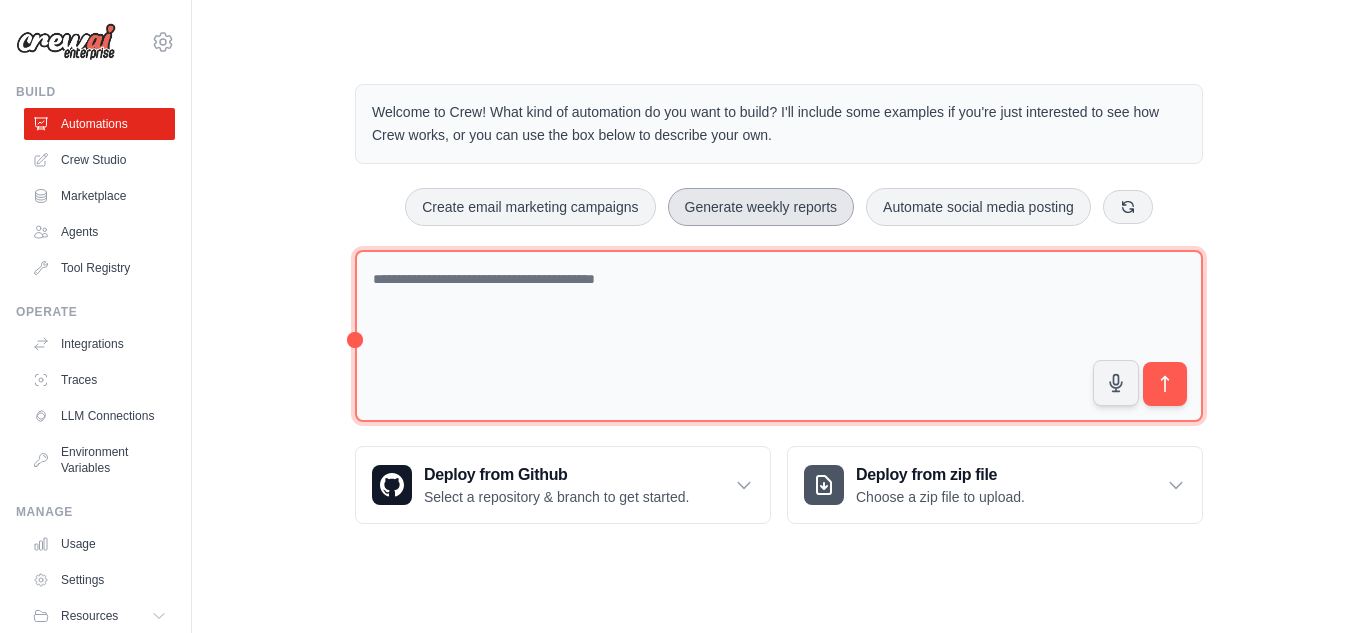 type on "**********" 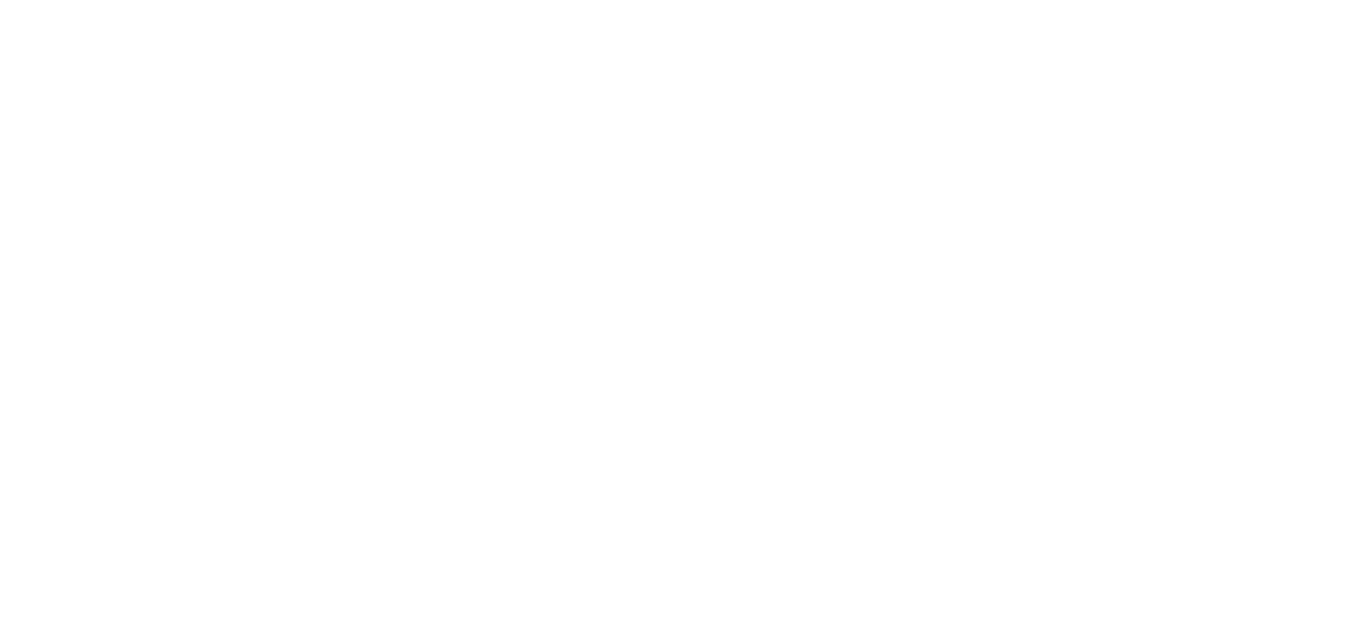 scroll, scrollTop: 0, scrollLeft: 0, axis: both 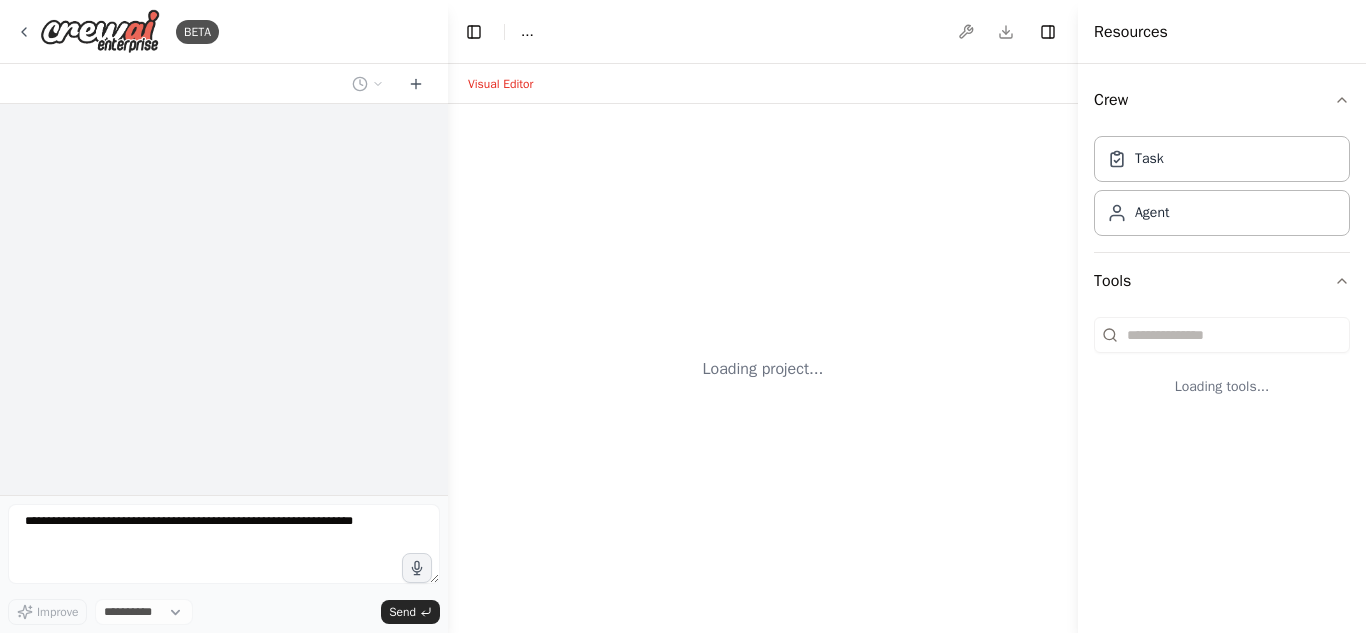 select on "****" 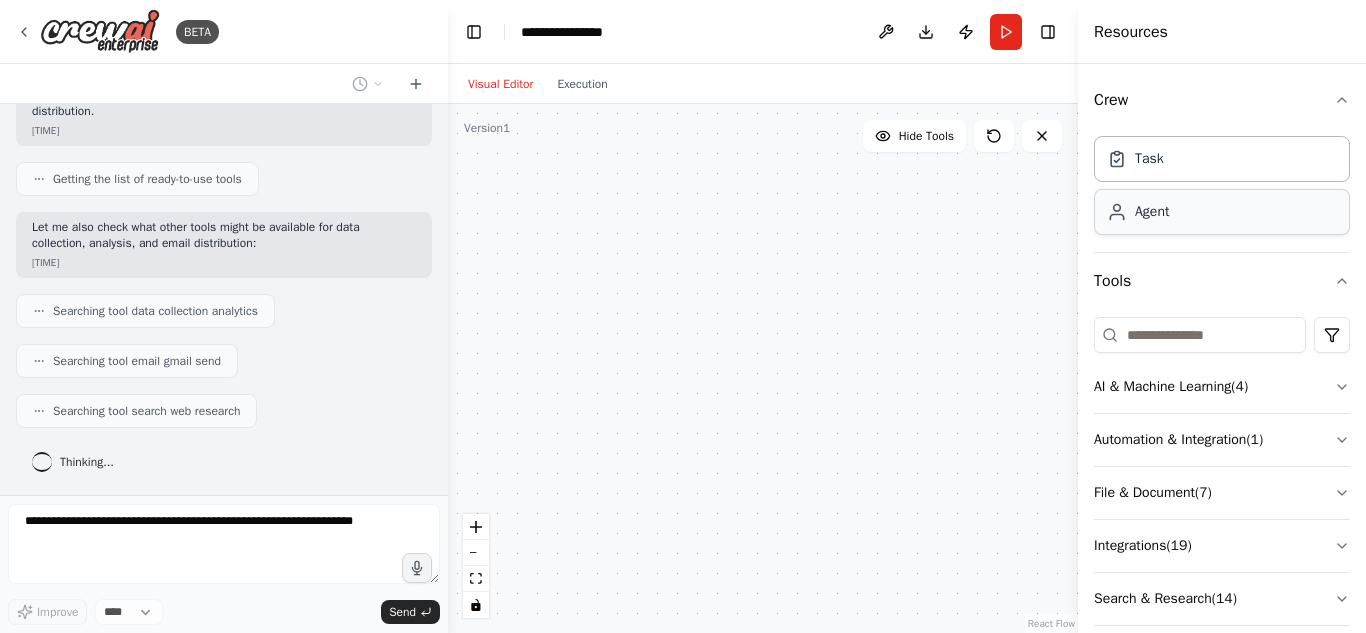 scroll, scrollTop: 255, scrollLeft: 0, axis: vertical 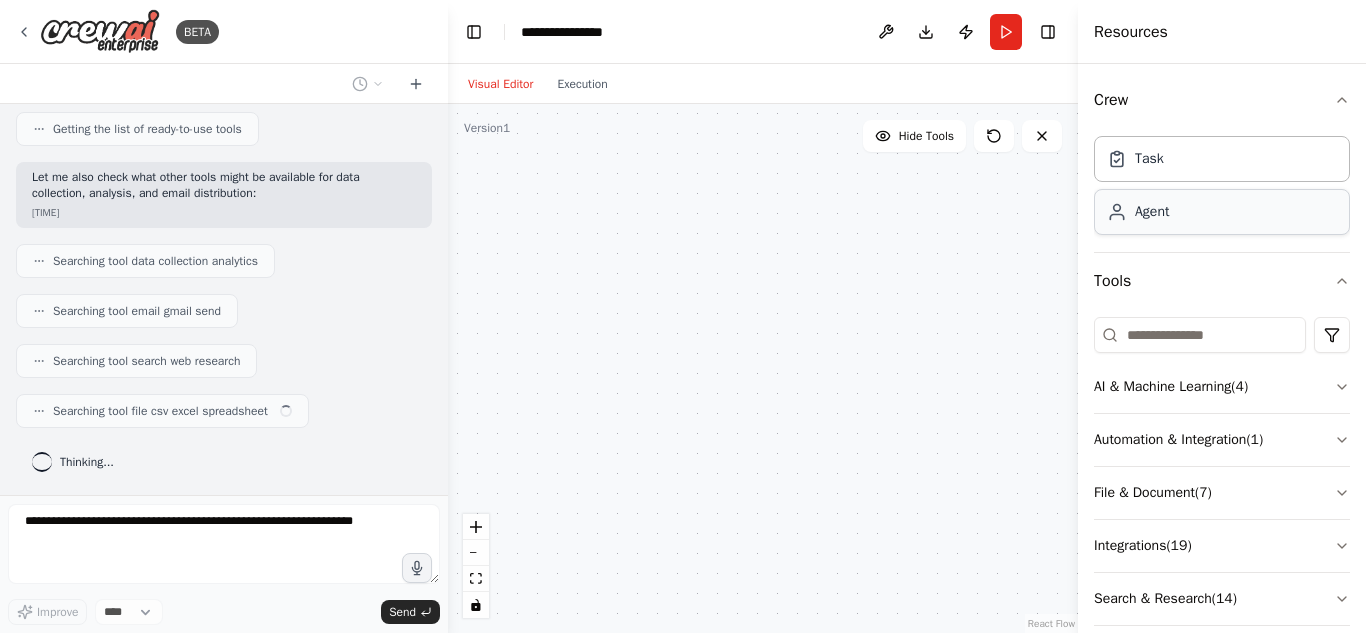 click on "Agent" at bounding box center (1152, 212) 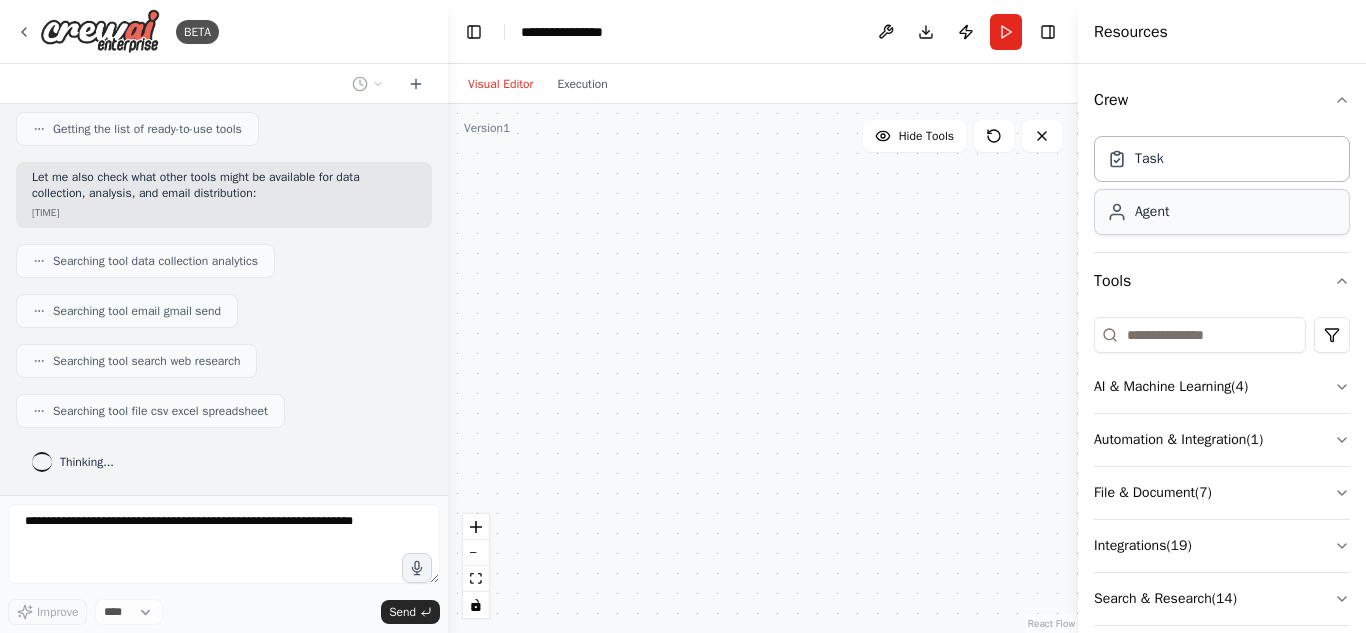 scroll, scrollTop: 372, scrollLeft: 0, axis: vertical 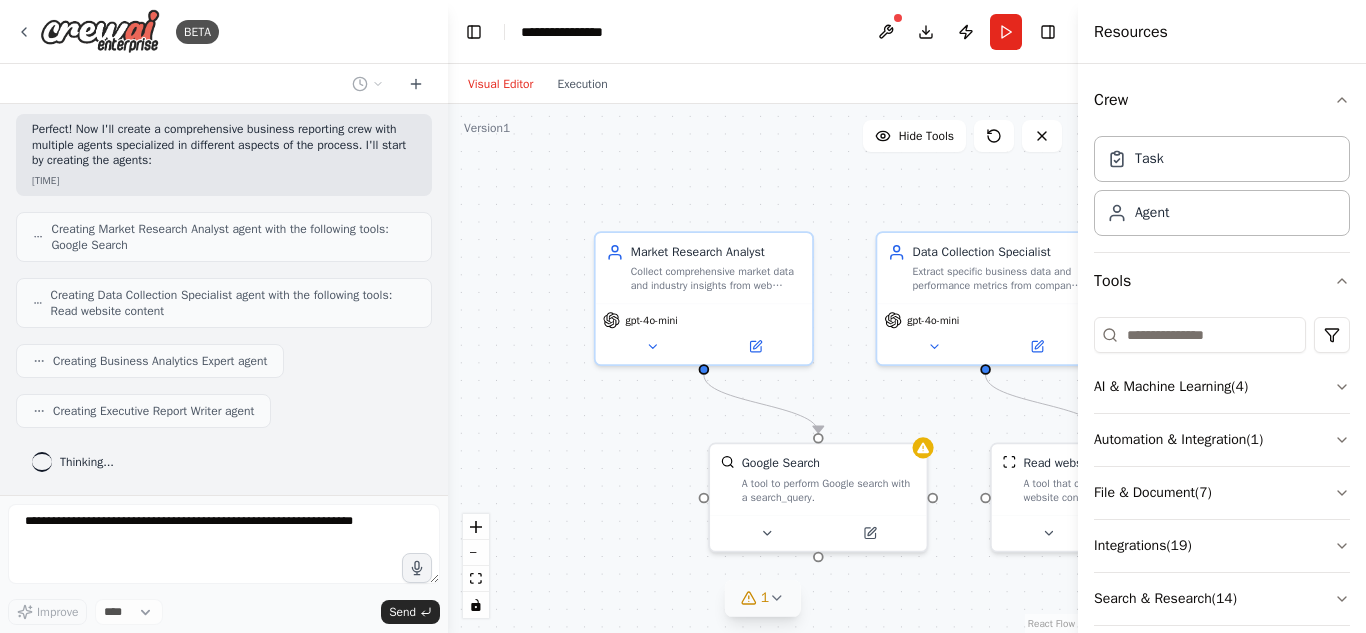click on "1" at bounding box center [765, 598] 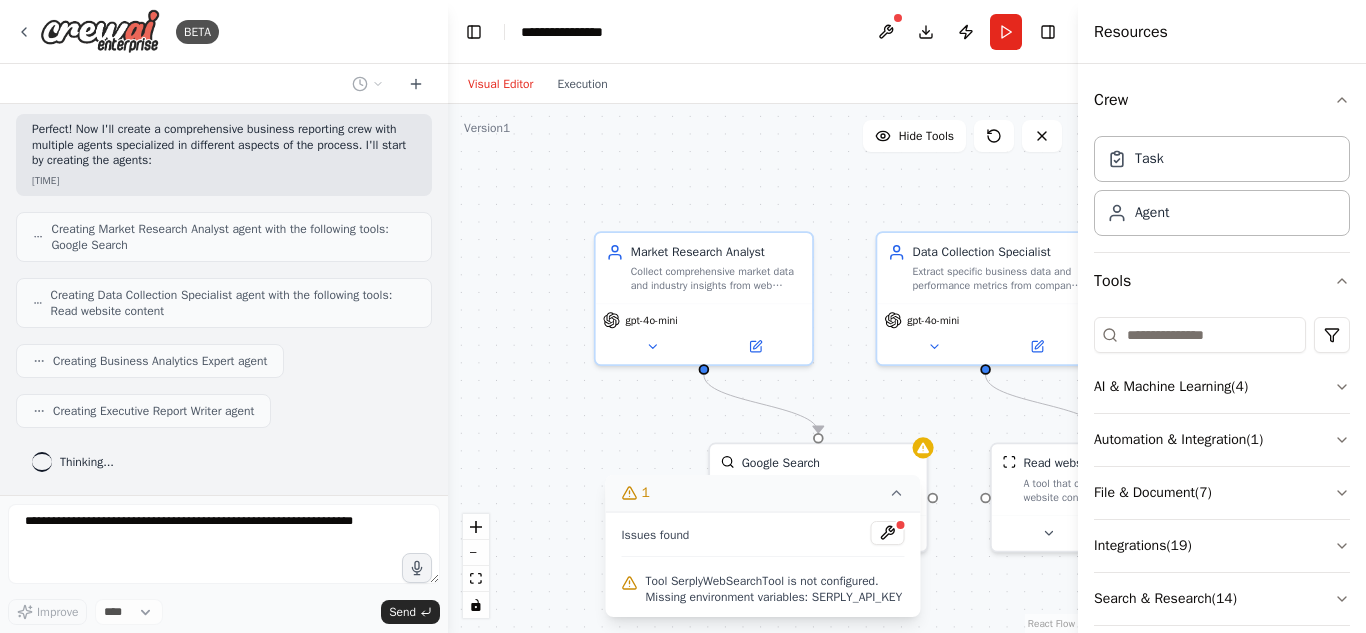 scroll, scrollTop: 768, scrollLeft: 0, axis: vertical 